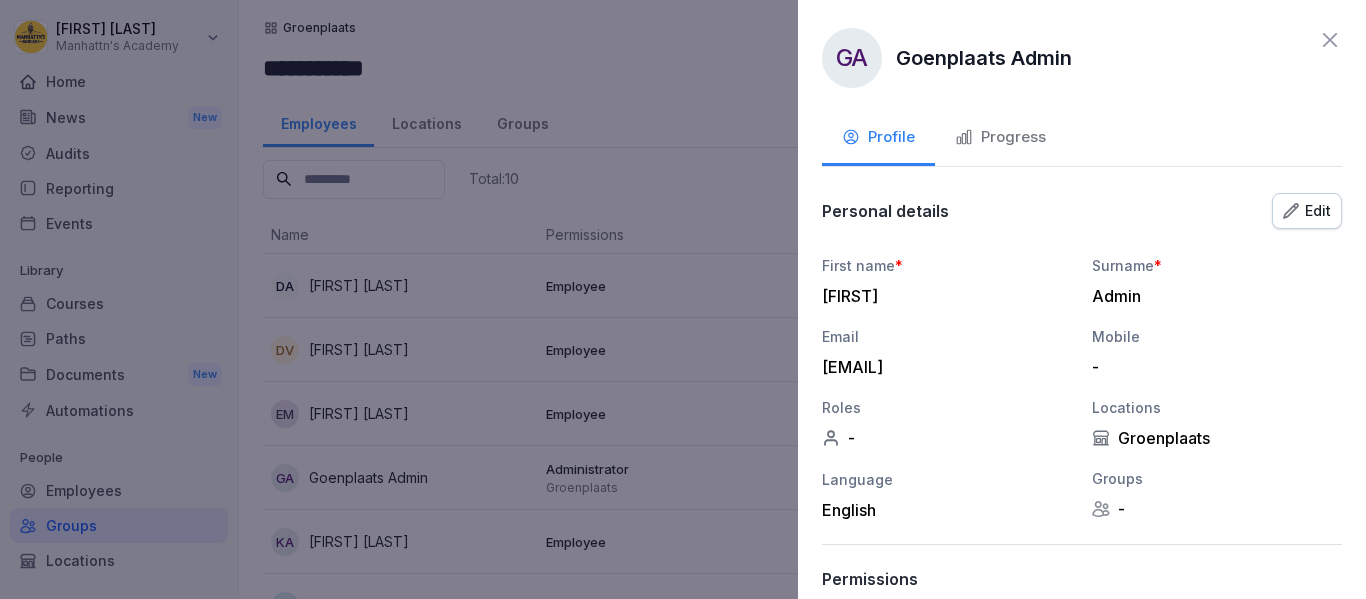 scroll, scrollTop: 0, scrollLeft: 0, axis: both 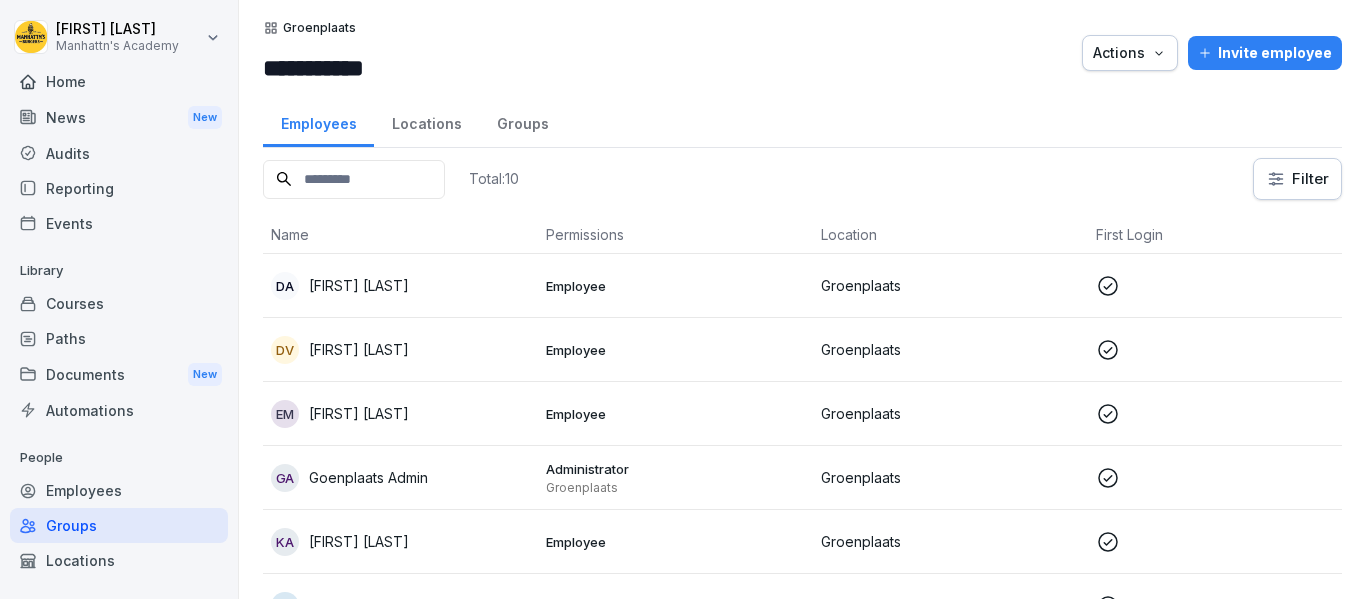 click on "Employees" at bounding box center (119, 490) 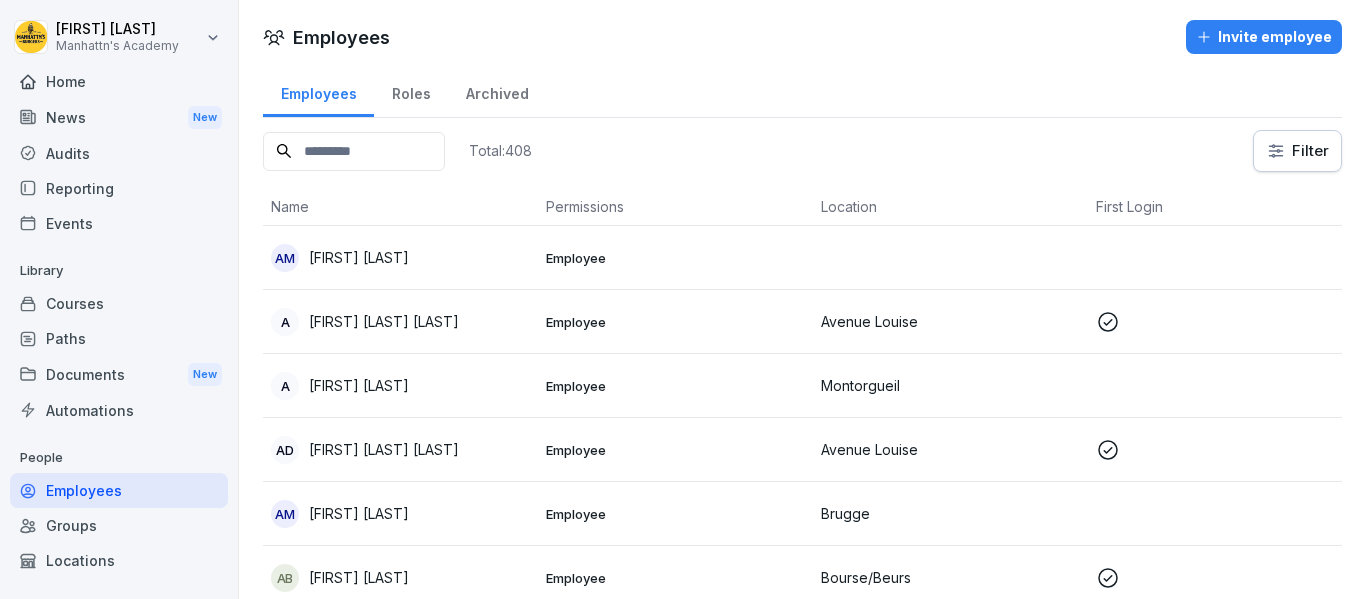 click at bounding box center [354, 151] 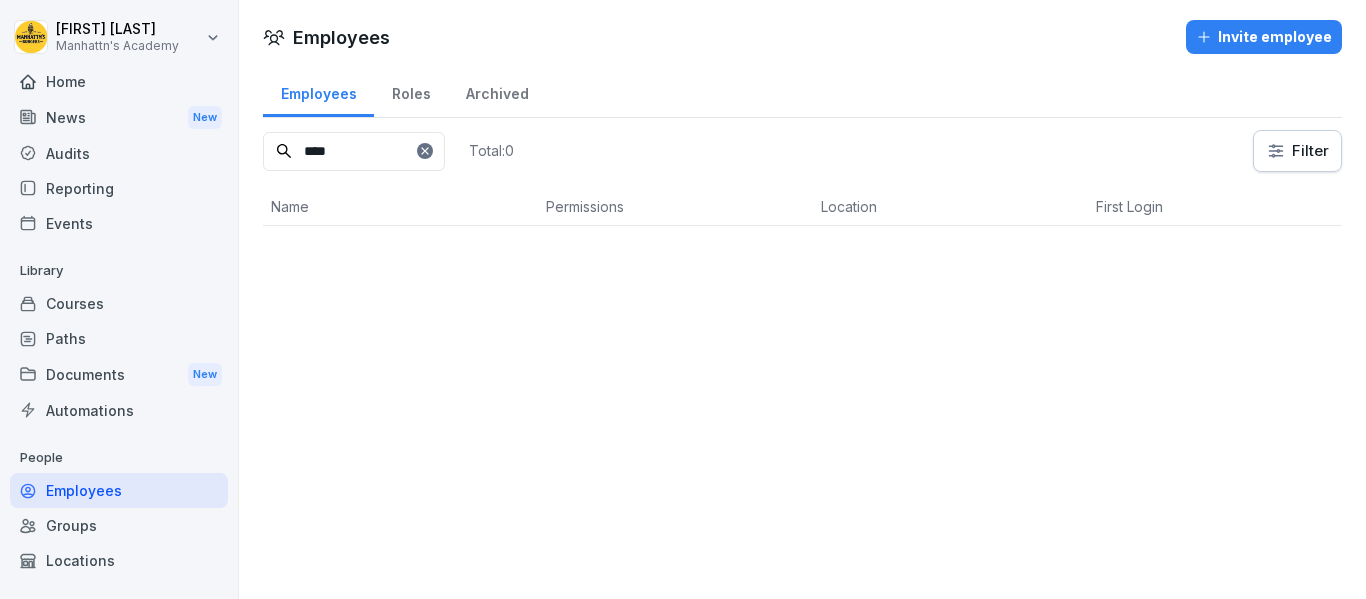 click on "****" at bounding box center (354, 151) 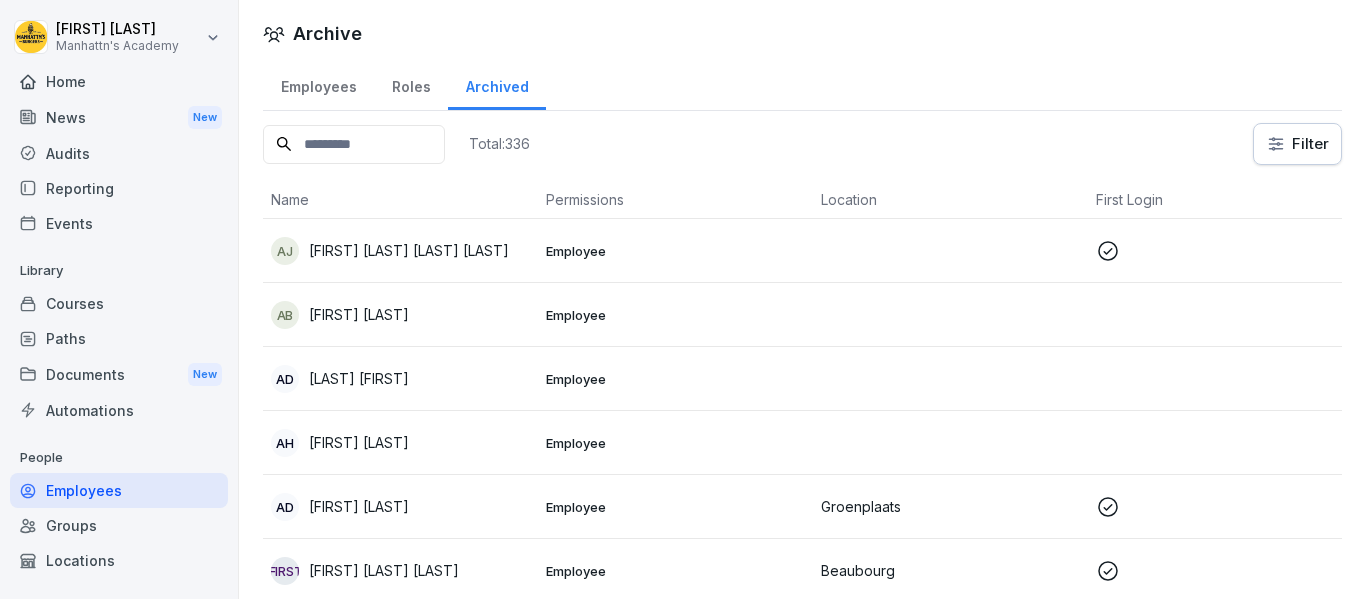 click at bounding box center [354, 144] 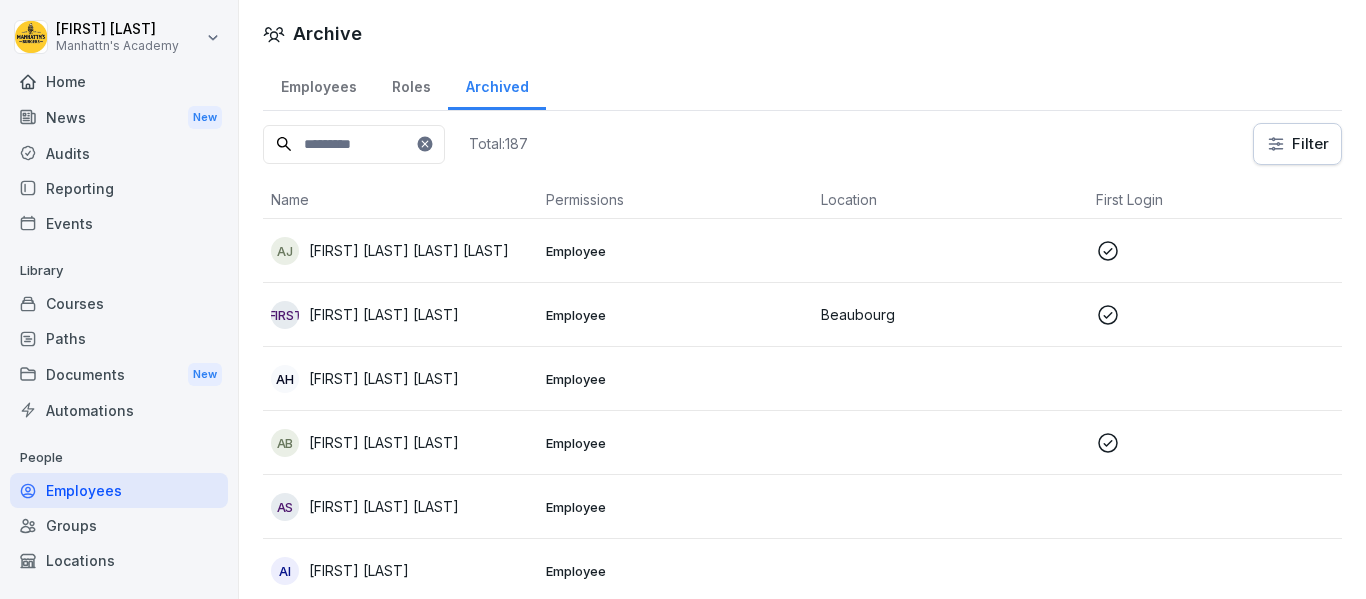 type on "*" 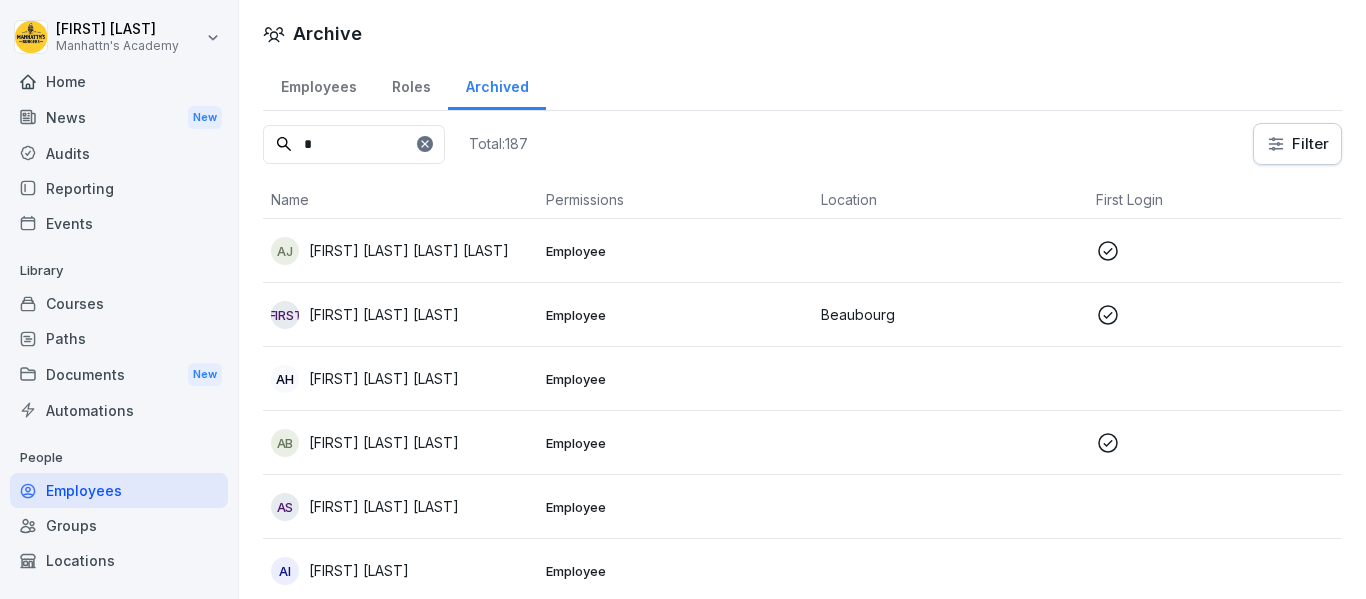 type 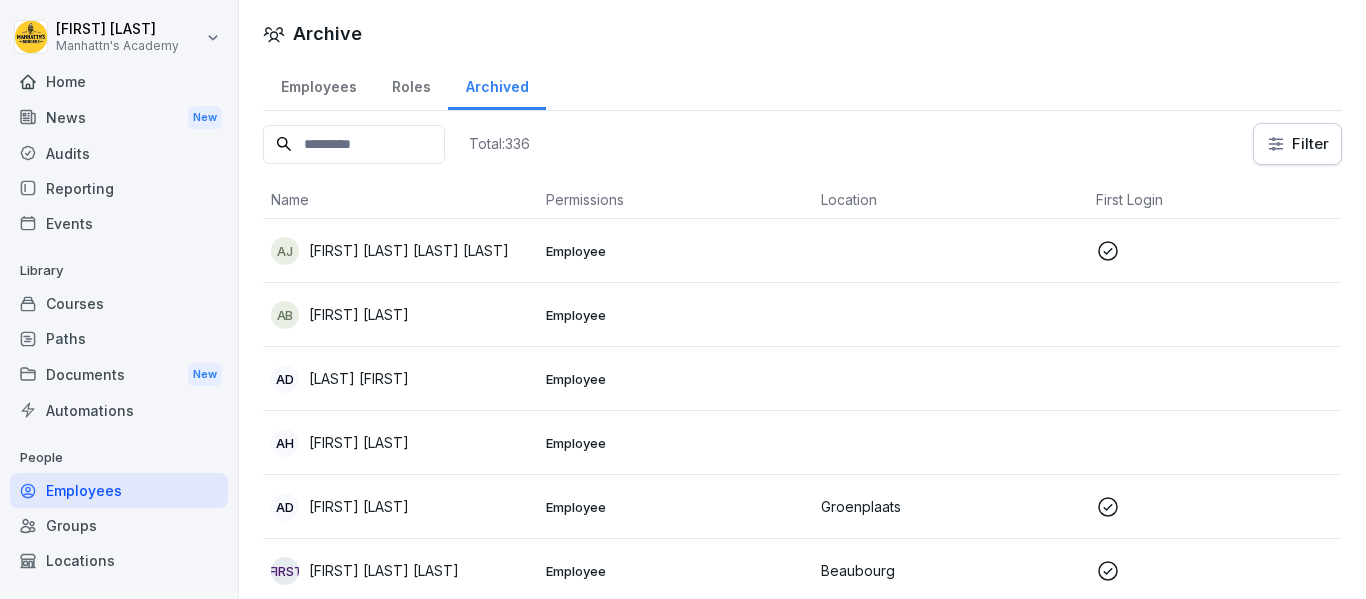 click on "Employees" at bounding box center (318, 84) 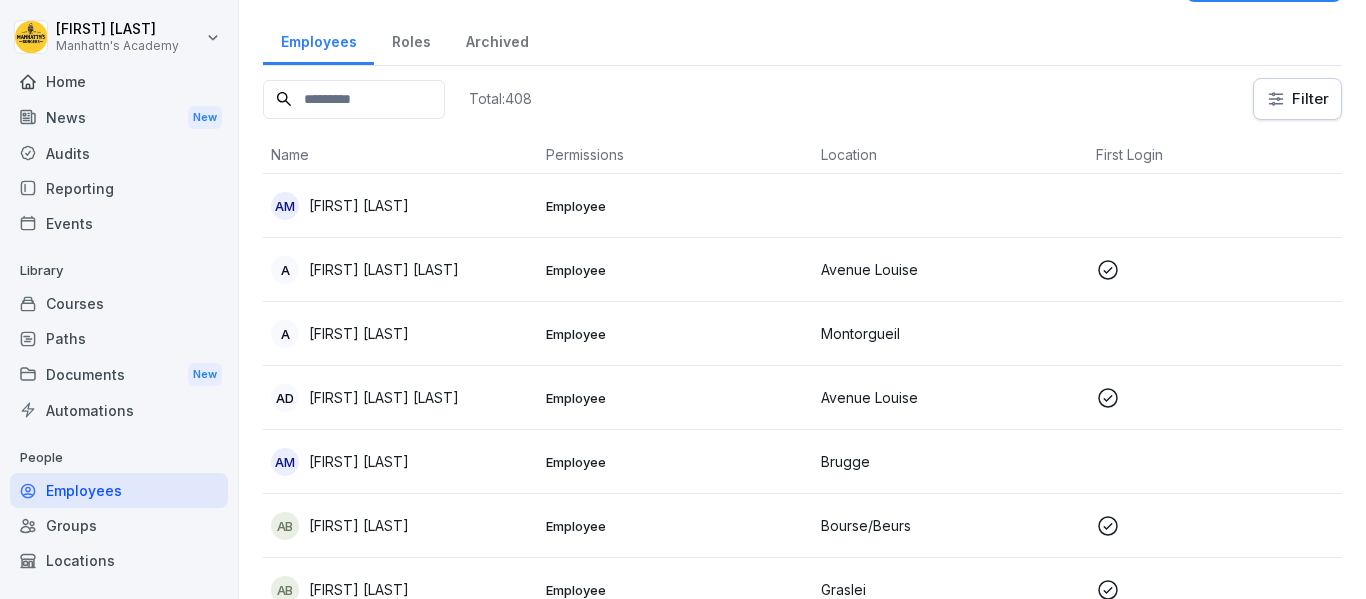 scroll, scrollTop: 100, scrollLeft: 0, axis: vertical 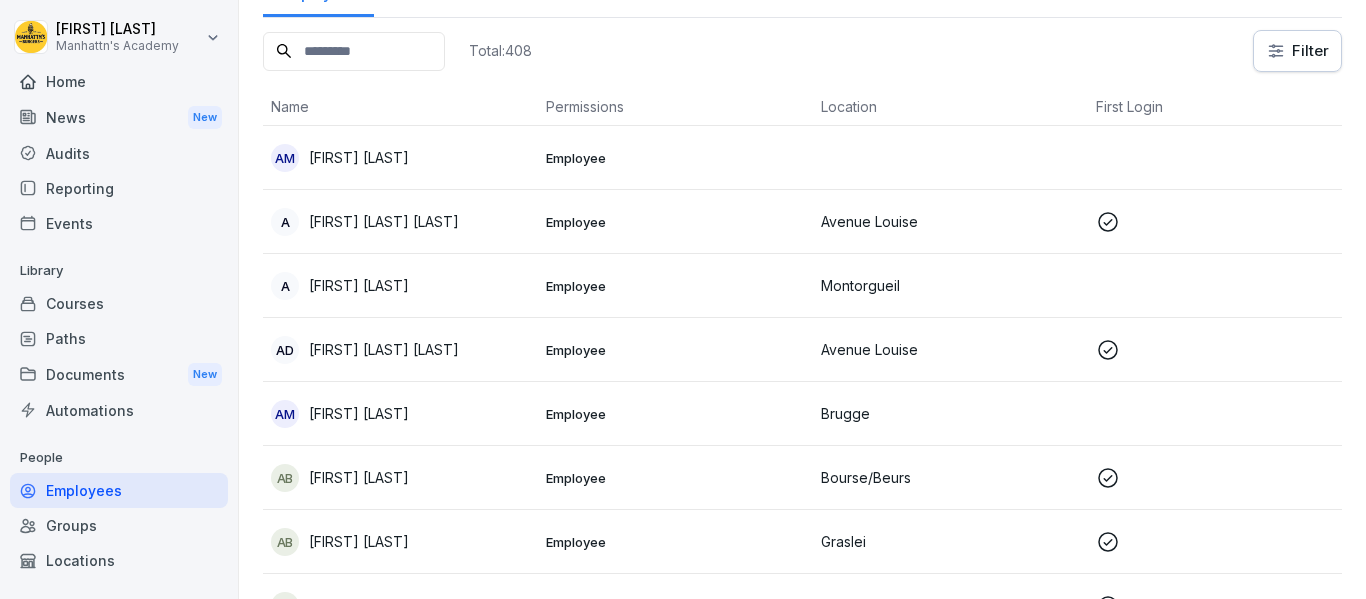click on "Location" at bounding box center [950, 107] 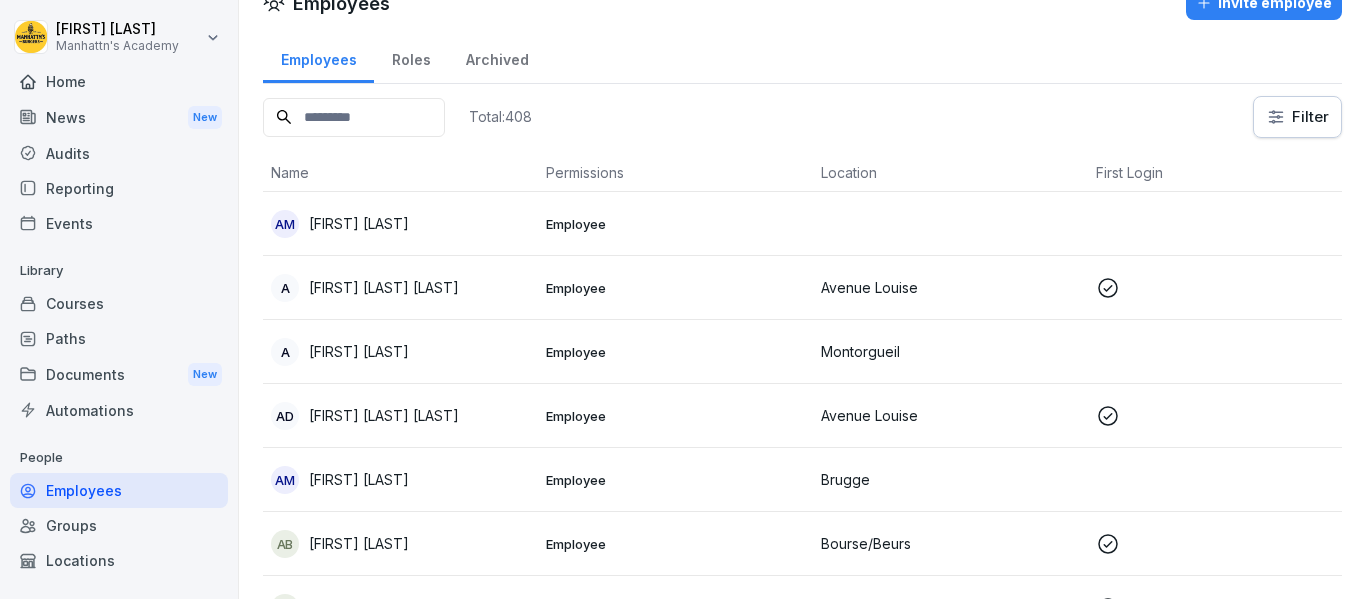 scroll, scrollTop: 0, scrollLeft: 0, axis: both 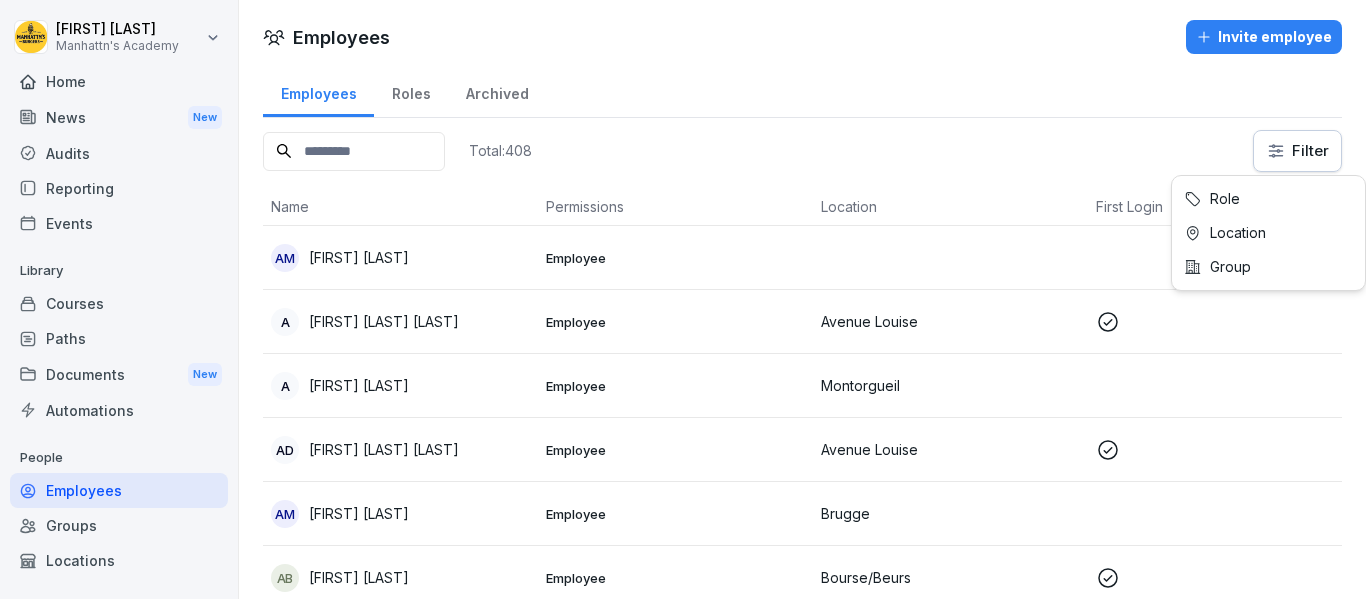 click on "[FIRST] [LAST] Employee A [FIRST] [LAST] Employee [LOCATION] Kitchen Ninja A [FIRST] [LAST] Employee [LOCATION] Host AD [FIRST] [LAST] Employee [LOCATION] Host AM [FIRST] [LAST] Employee [LOCATION] Kitchen Ninja AB [FIRST] [LAST] Employee [LOCATION] Host AB [FIRST] [LAST] Employee [LOCATION] Host, Kitchen Ninja, Shift Leader AJ [FIRST] [LAST] Employee [LOCATION] Host, Kitchen Ninja, Shift Leader Ar [FIRST] [LAST] Employee [LOCATION] Kitchen Ninja AH [FIRST] [LAST] Employee [LOCATION] Kitchen Ninja AS [FIRST] [LAST] Employee [LOCATION] Host AG [FIRST] [LAST] Employee [LOCATION] Host A [FIRST] [LAST] Employee [LOCATION] Host AZ [FIRST] [LAST] Employee [LOCATION] Host AB [FIRST] [LAST] Employee AS" at bounding box center (683, 299) 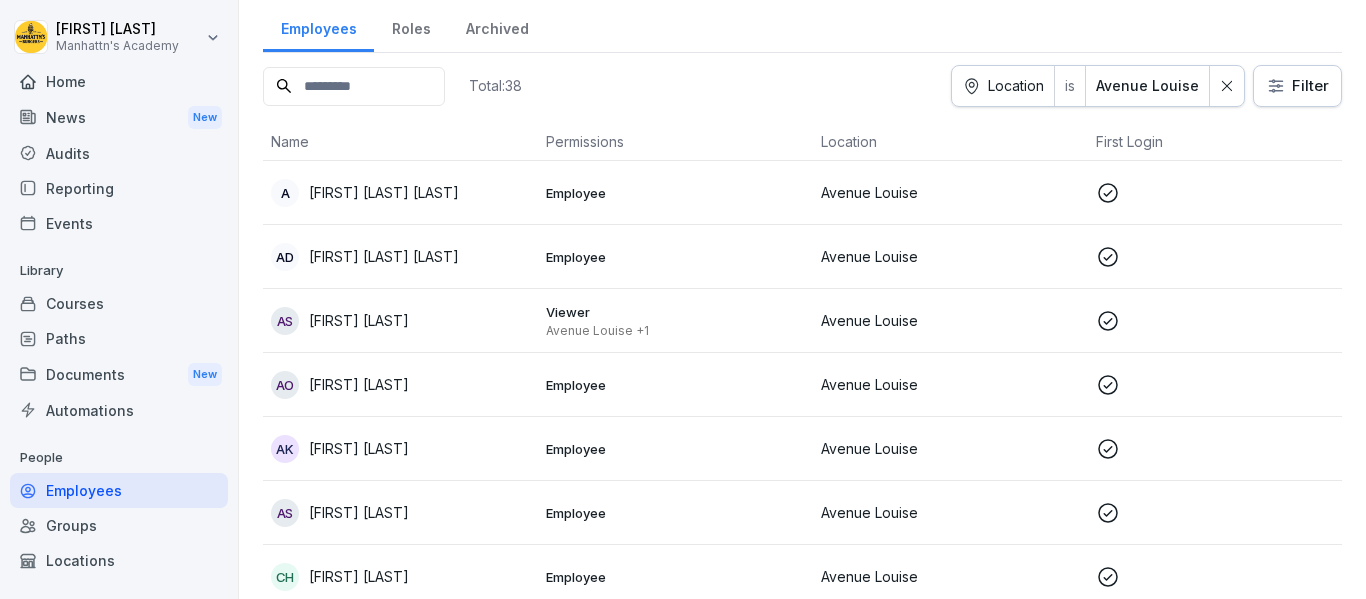 scroll, scrollTop: 100, scrollLeft: 0, axis: vertical 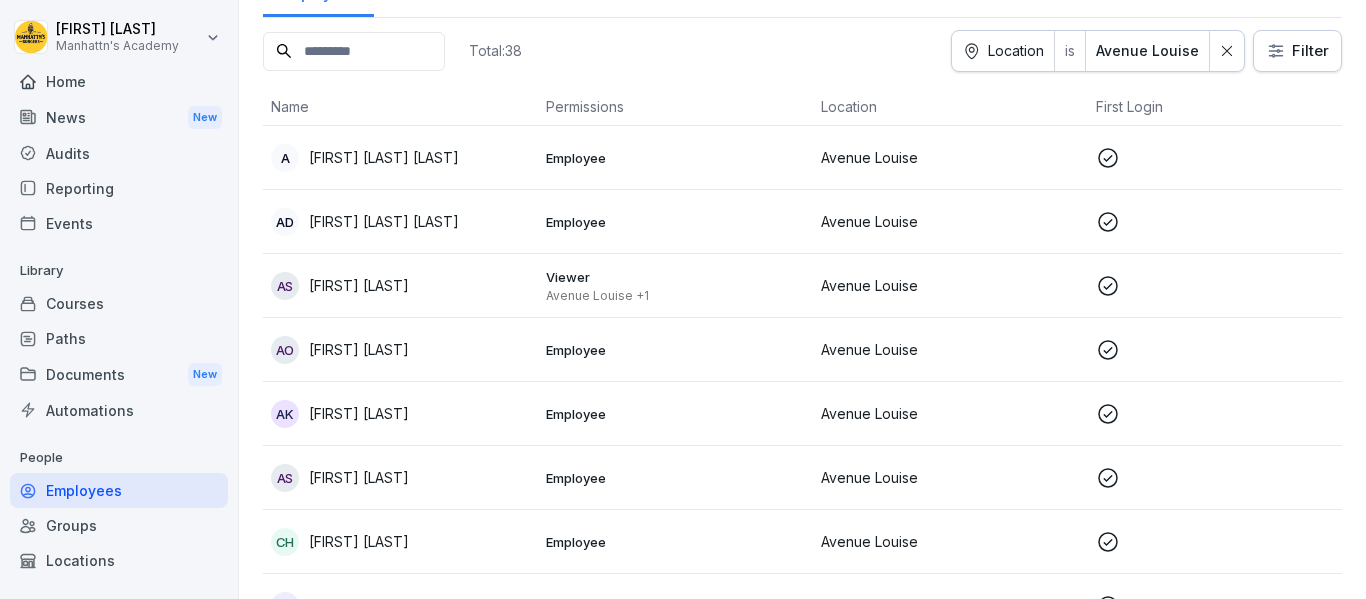 click on "Viewer" at bounding box center (675, 277) 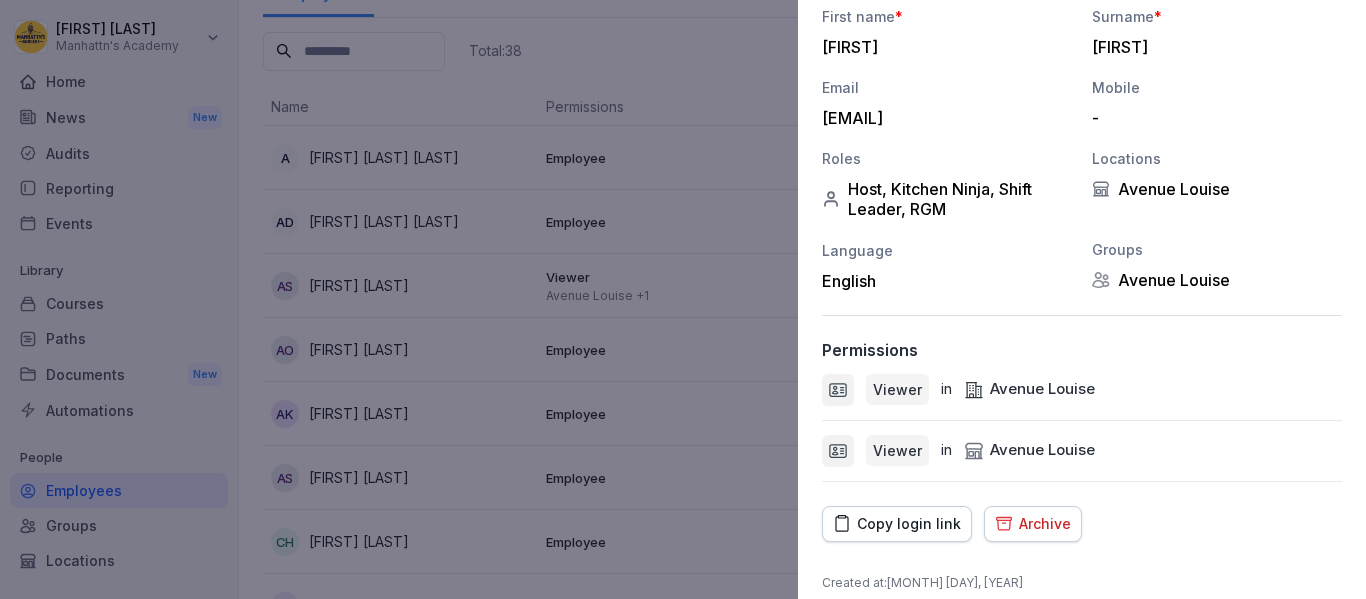 scroll, scrollTop: 270, scrollLeft: 0, axis: vertical 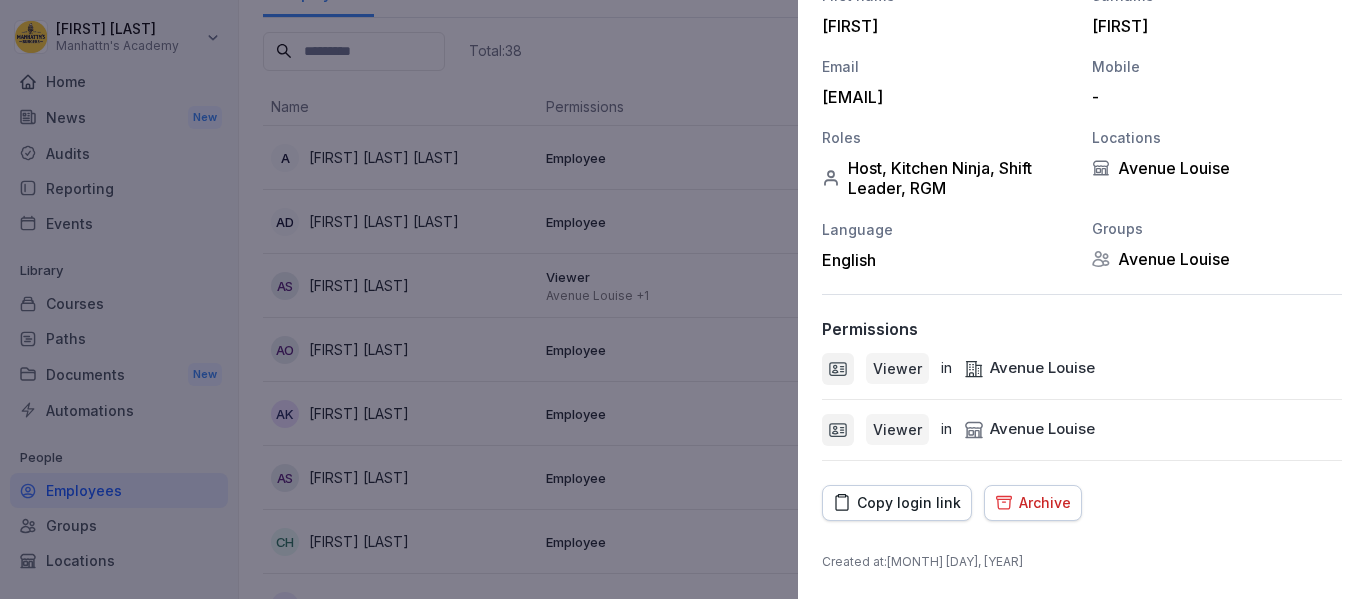 click on "Viewer" at bounding box center [897, 368] 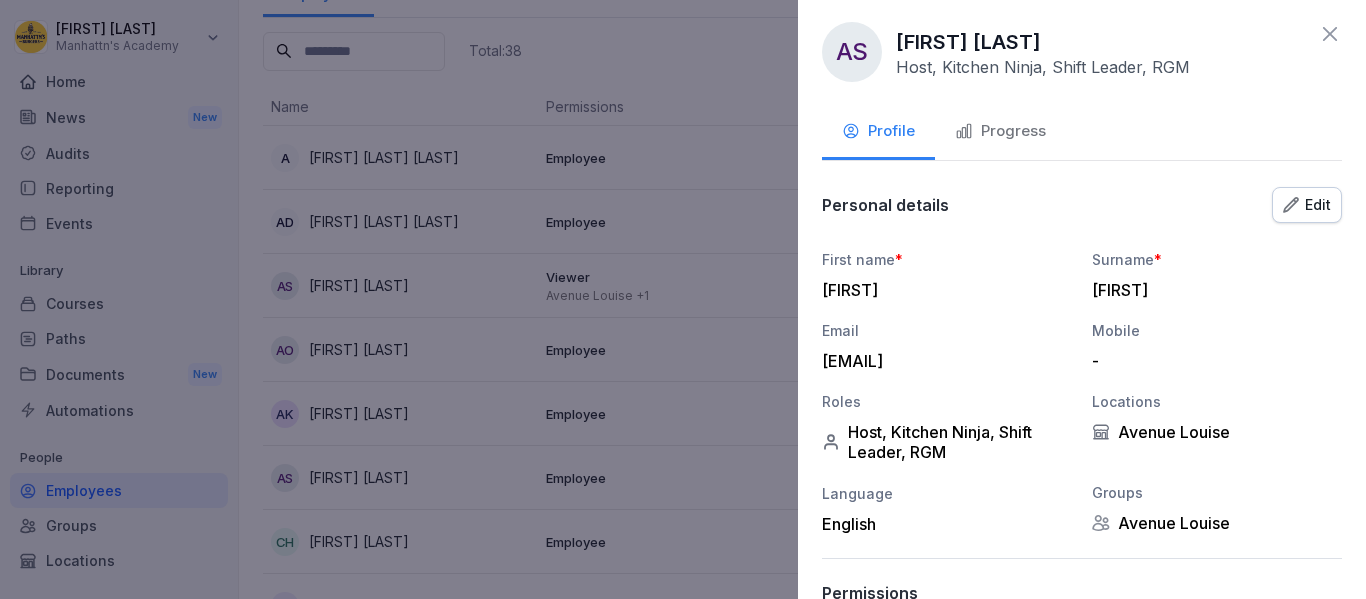 scroll, scrollTop: 0, scrollLeft: 0, axis: both 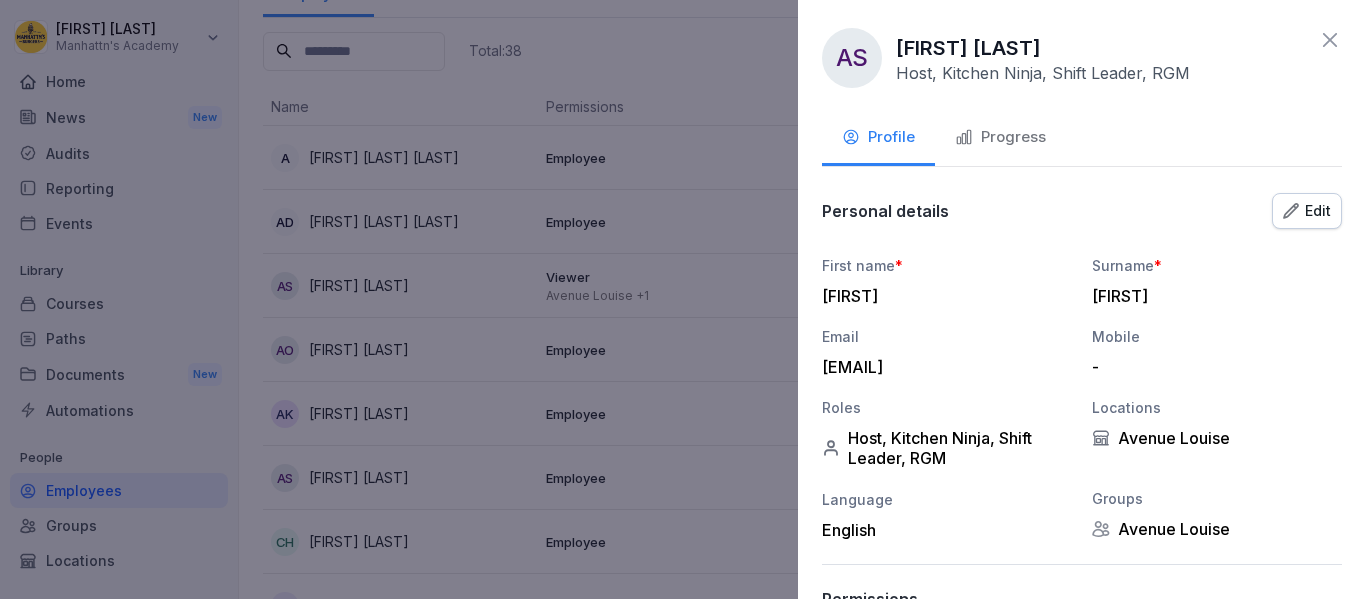 click 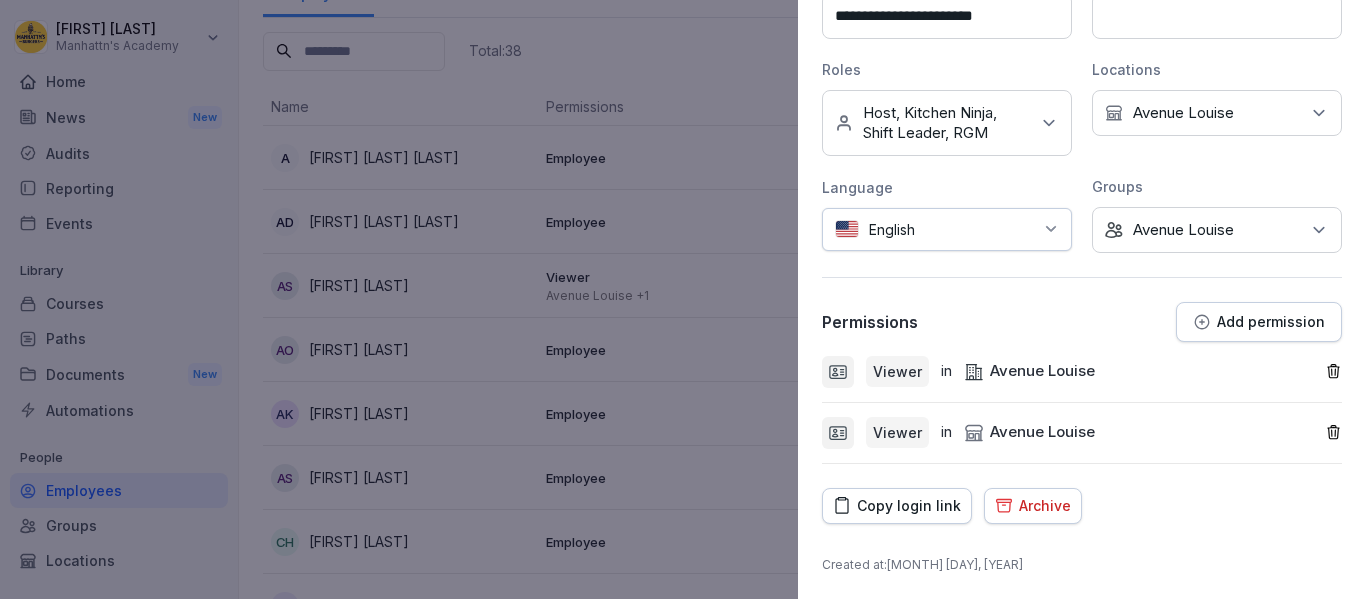 scroll, scrollTop: 393, scrollLeft: 0, axis: vertical 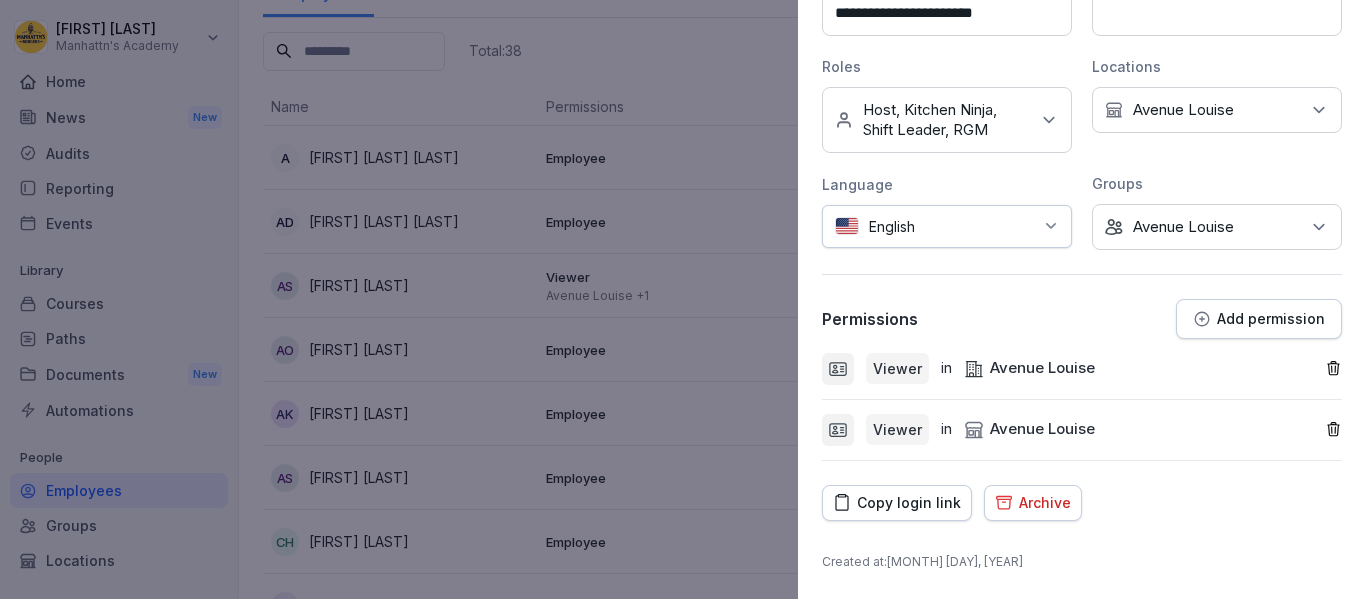 click on "Viewer" at bounding box center [897, 368] 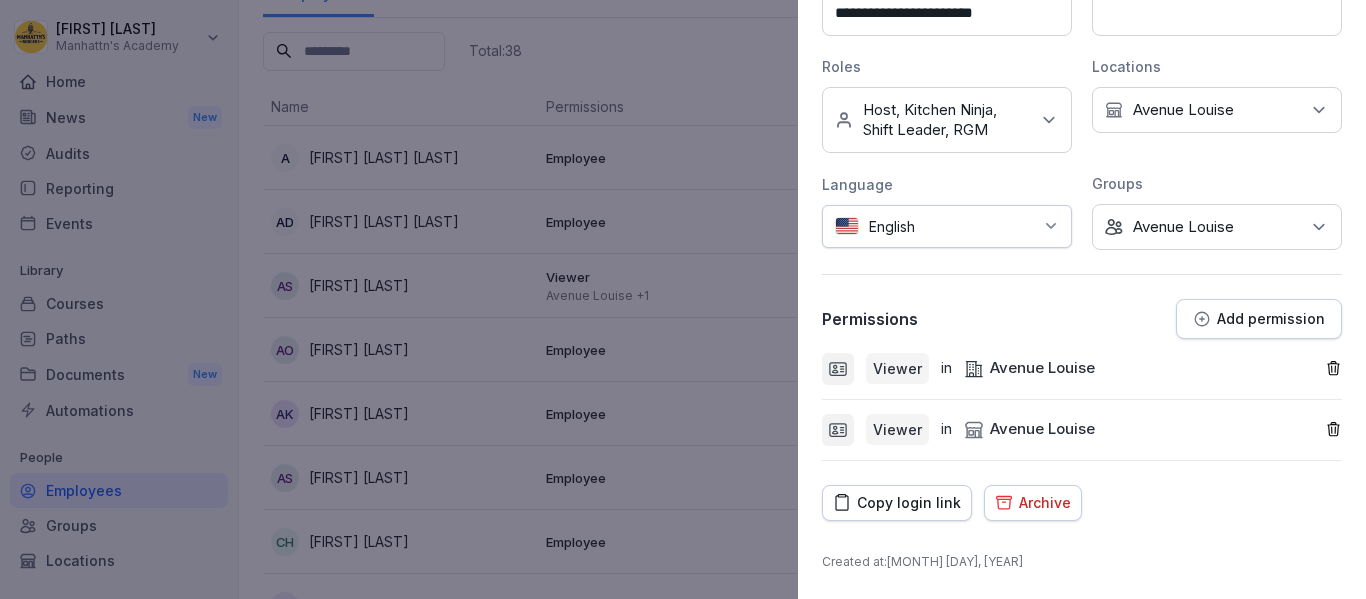 click on "Add permission" at bounding box center [1271, 319] 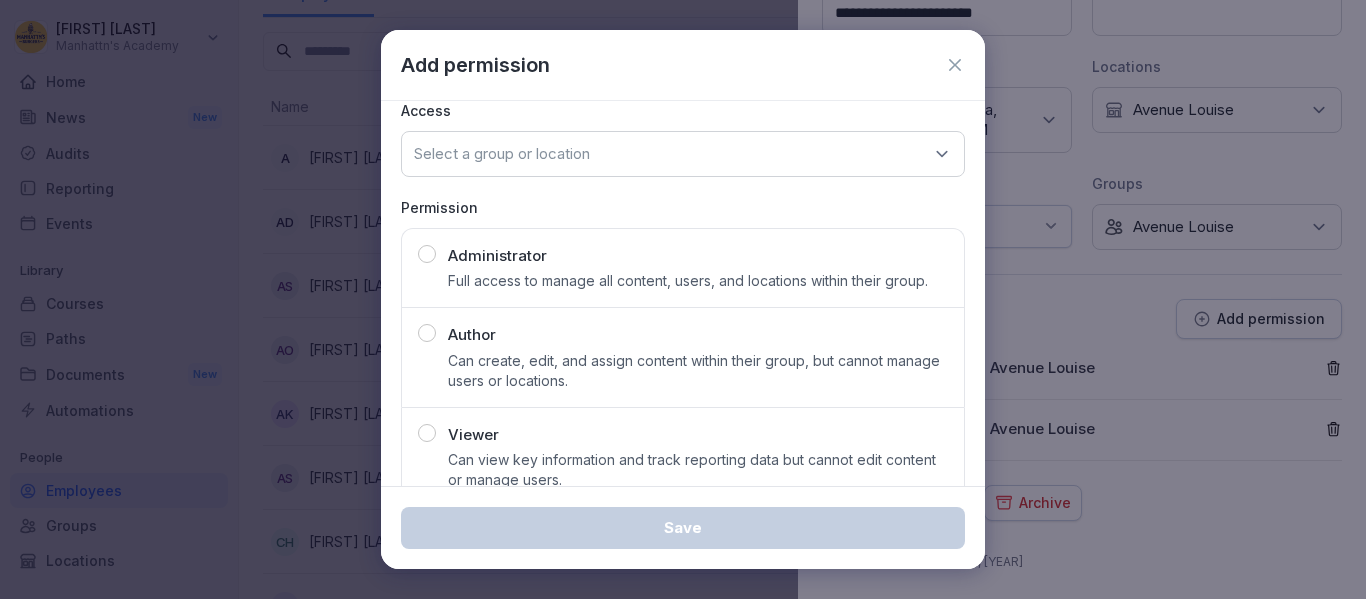 scroll, scrollTop: 0, scrollLeft: 0, axis: both 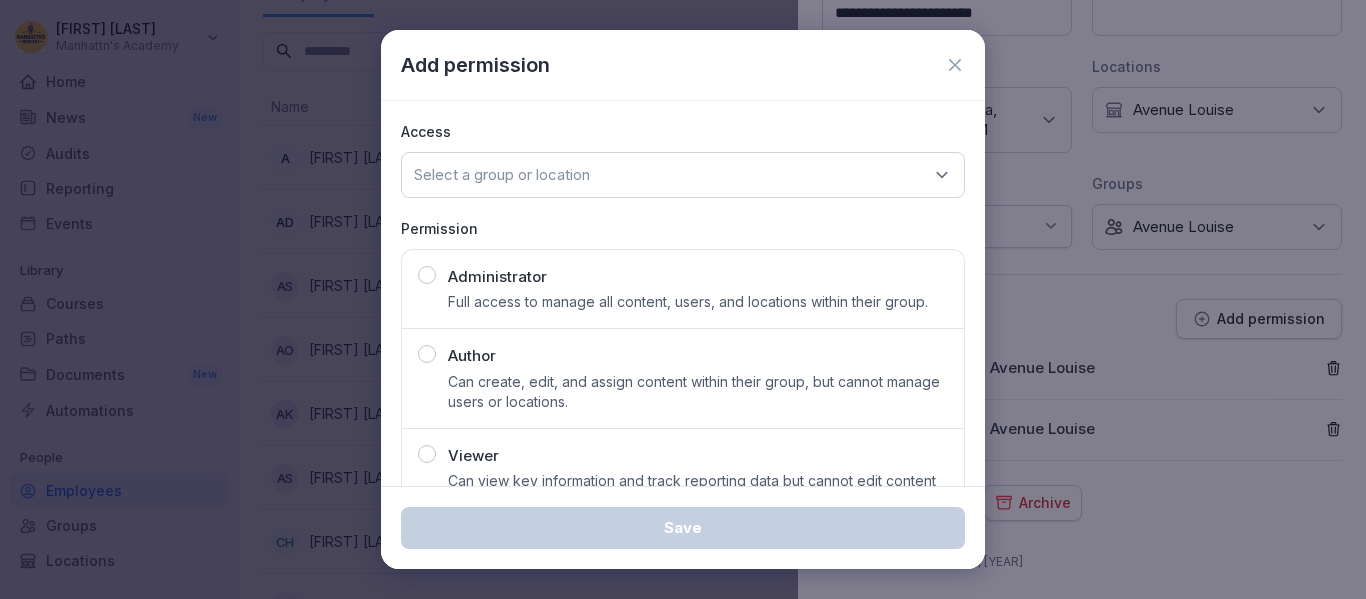 click 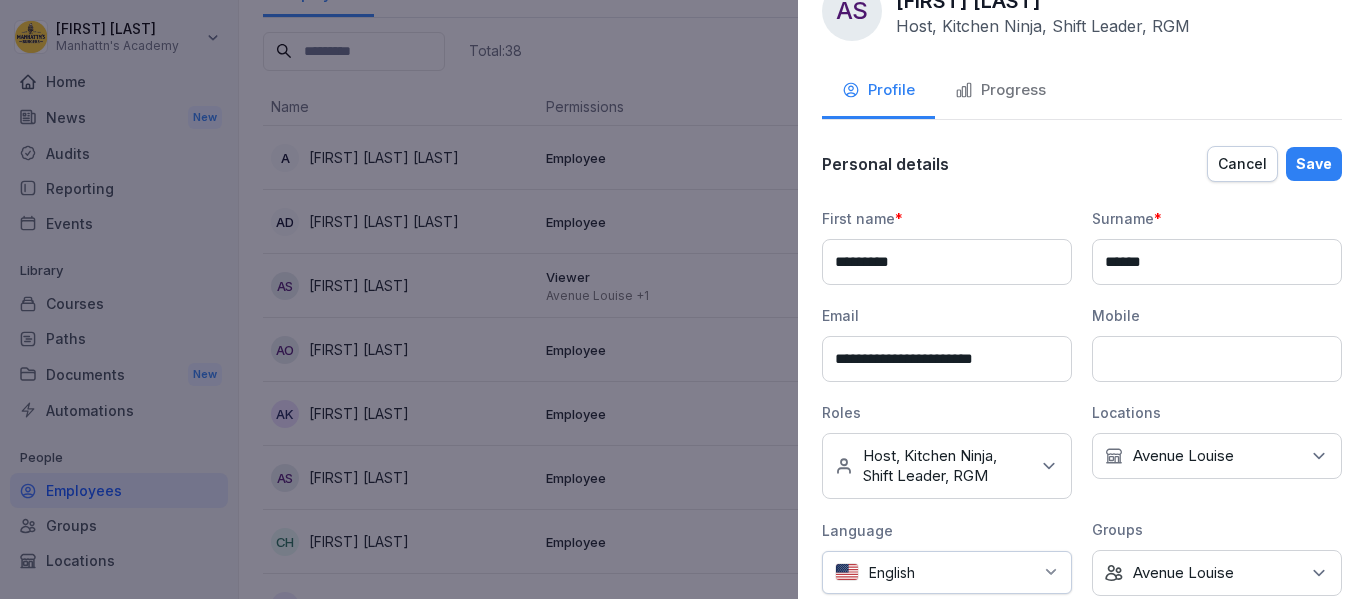 scroll, scrollTop: 0, scrollLeft: 0, axis: both 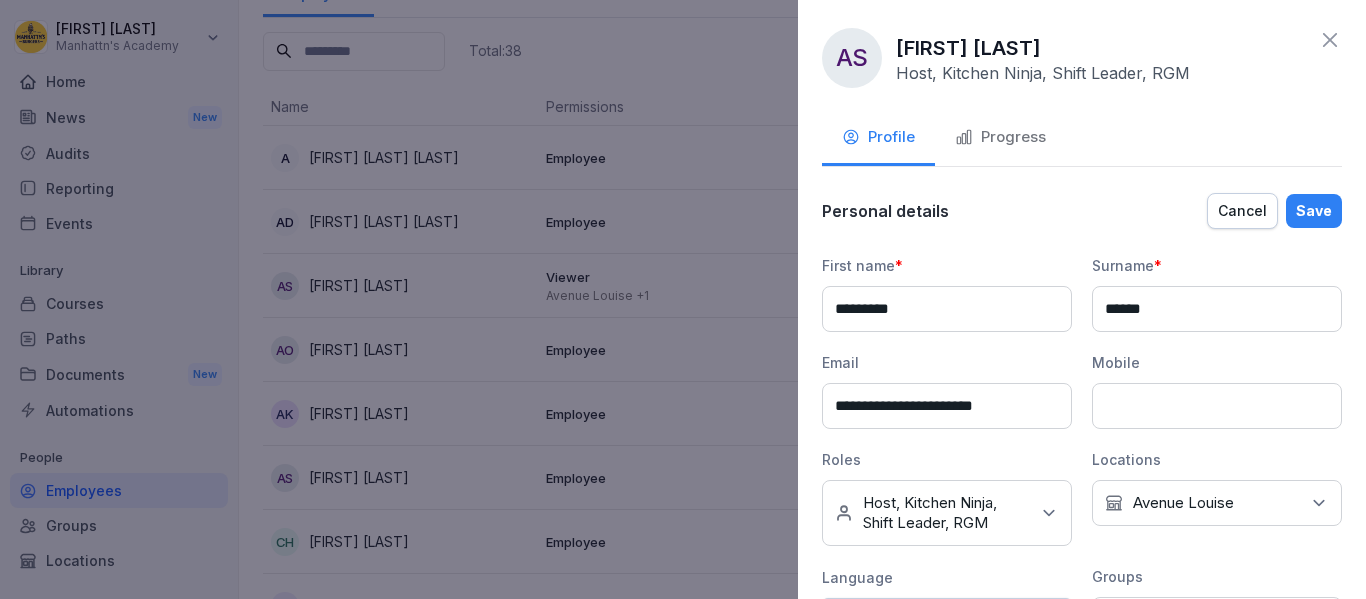 click on "Save" at bounding box center (1314, 211) 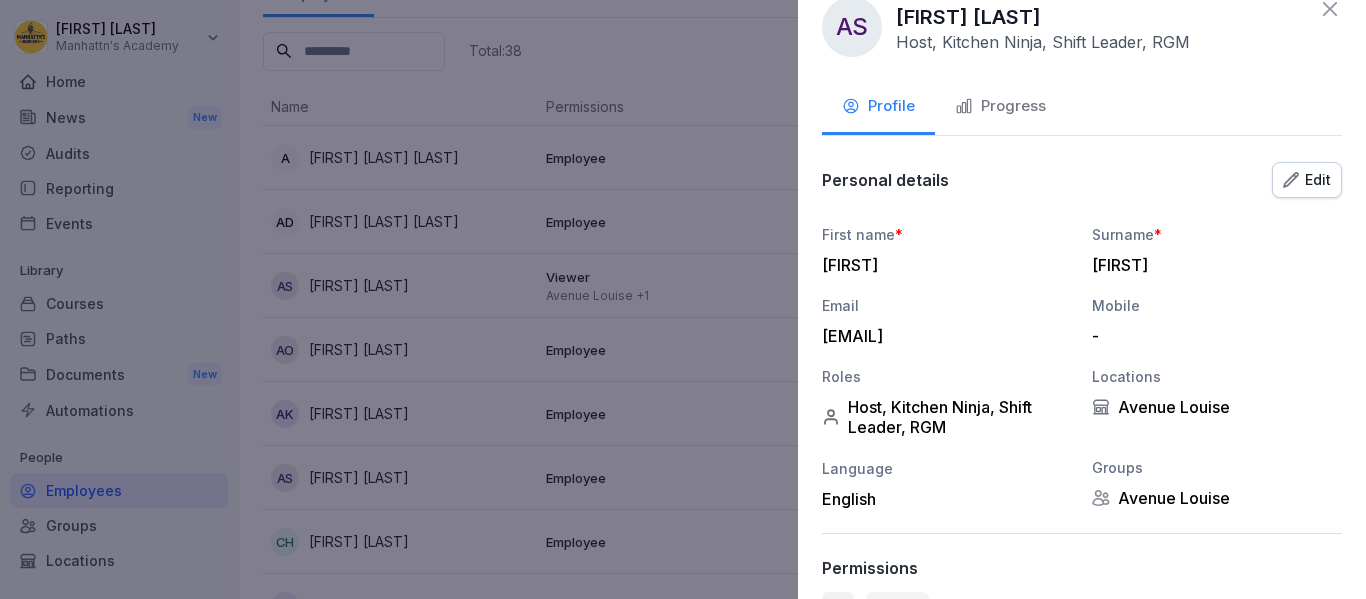 scroll, scrollTop: 0, scrollLeft: 0, axis: both 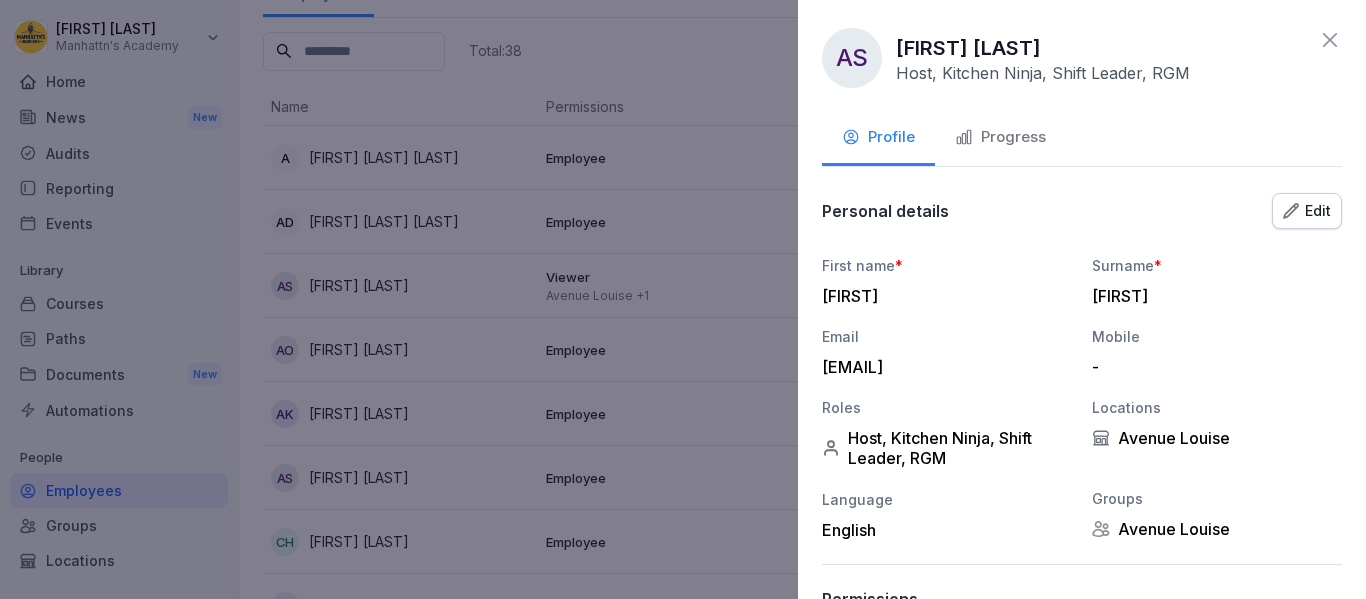 click on "Edit" at bounding box center [1307, 211] 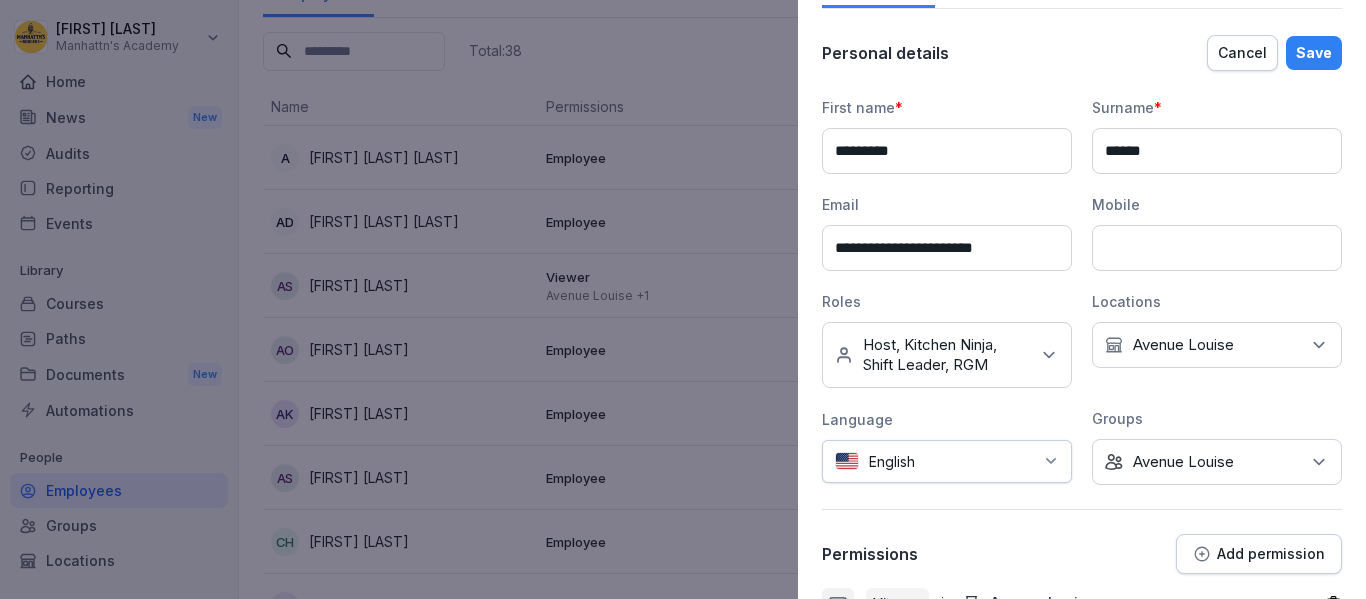 scroll, scrollTop: 393, scrollLeft: 0, axis: vertical 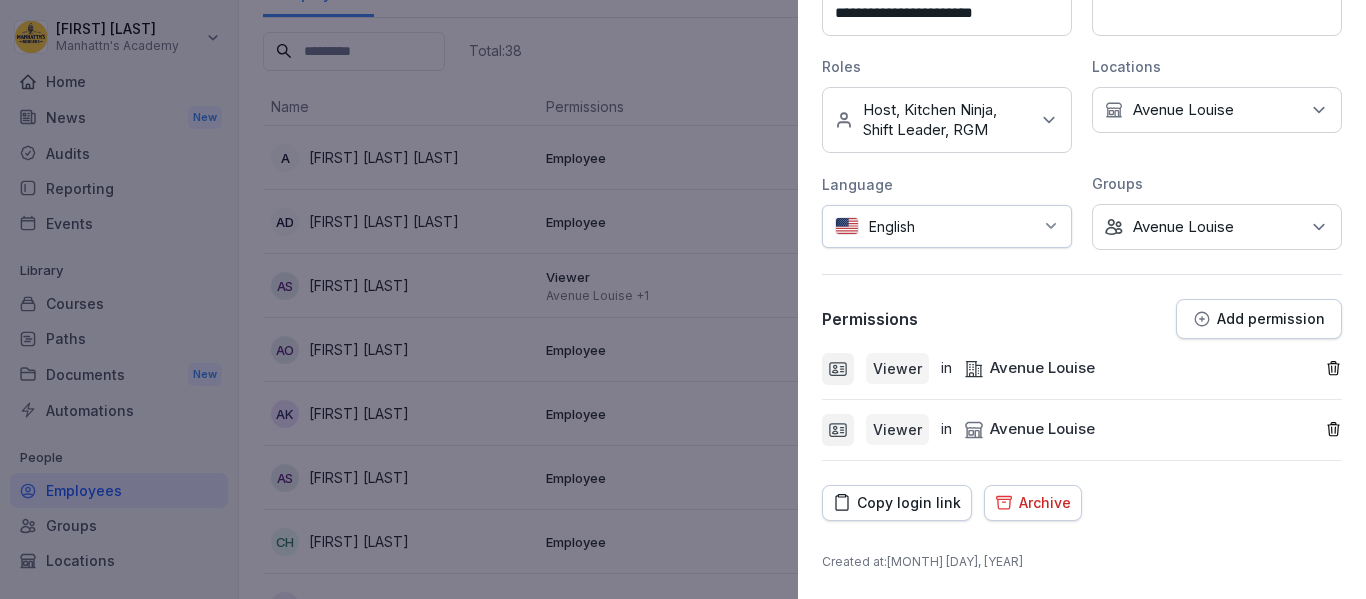 click on "Add permission" at bounding box center [1271, 319] 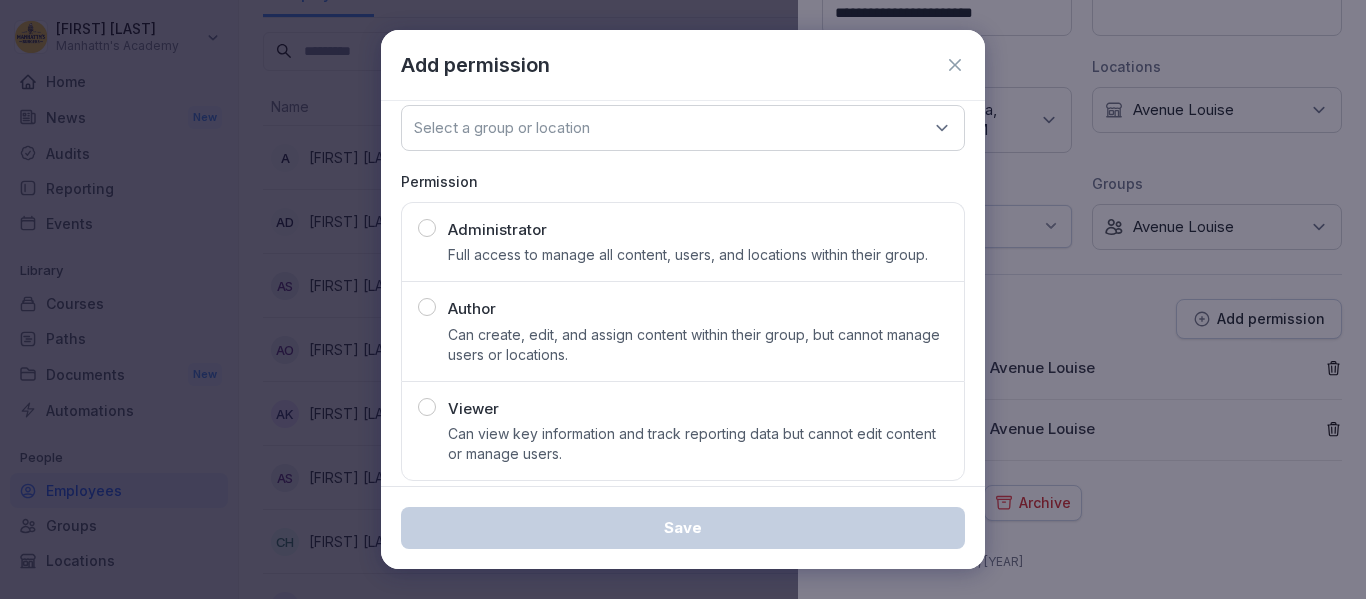 scroll, scrollTop: 0, scrollLeft: 0, axis: both 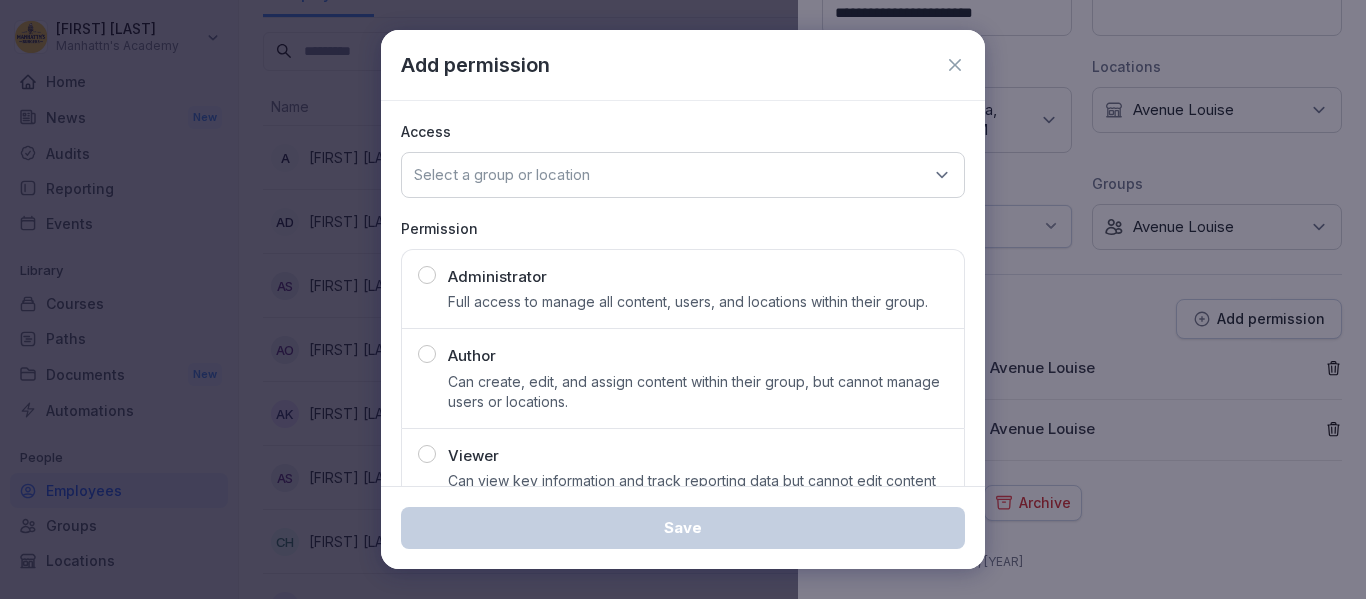 click on "Select a group or location" at bounding box center [683, 175] 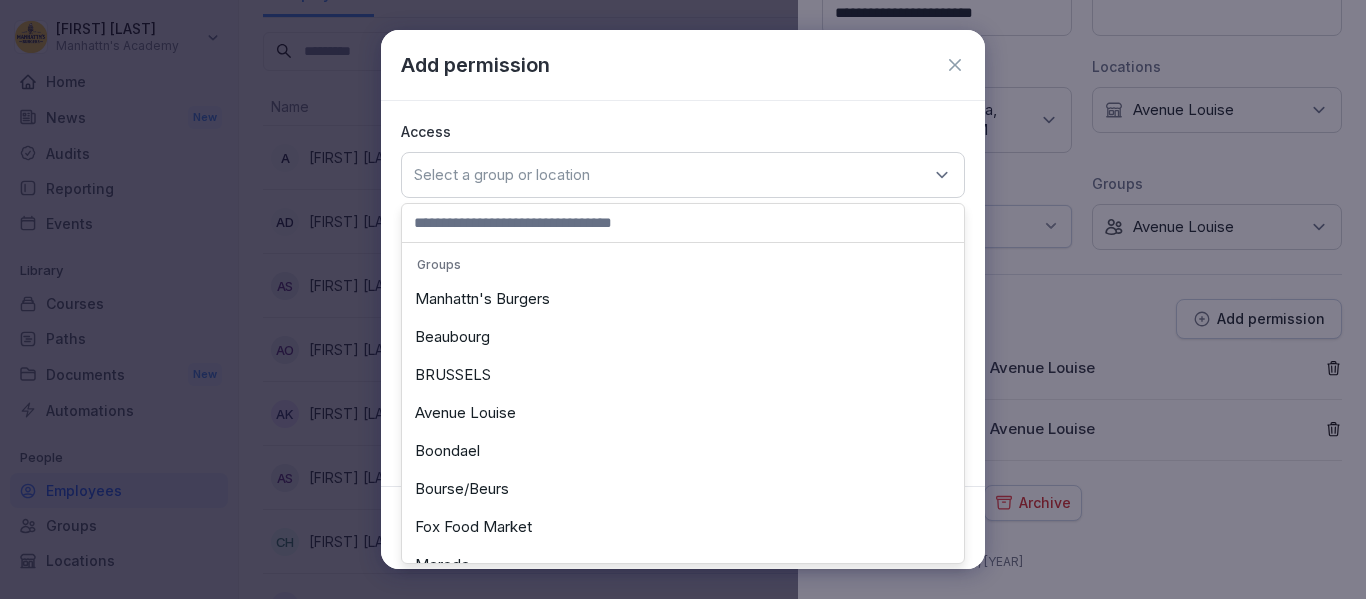 click 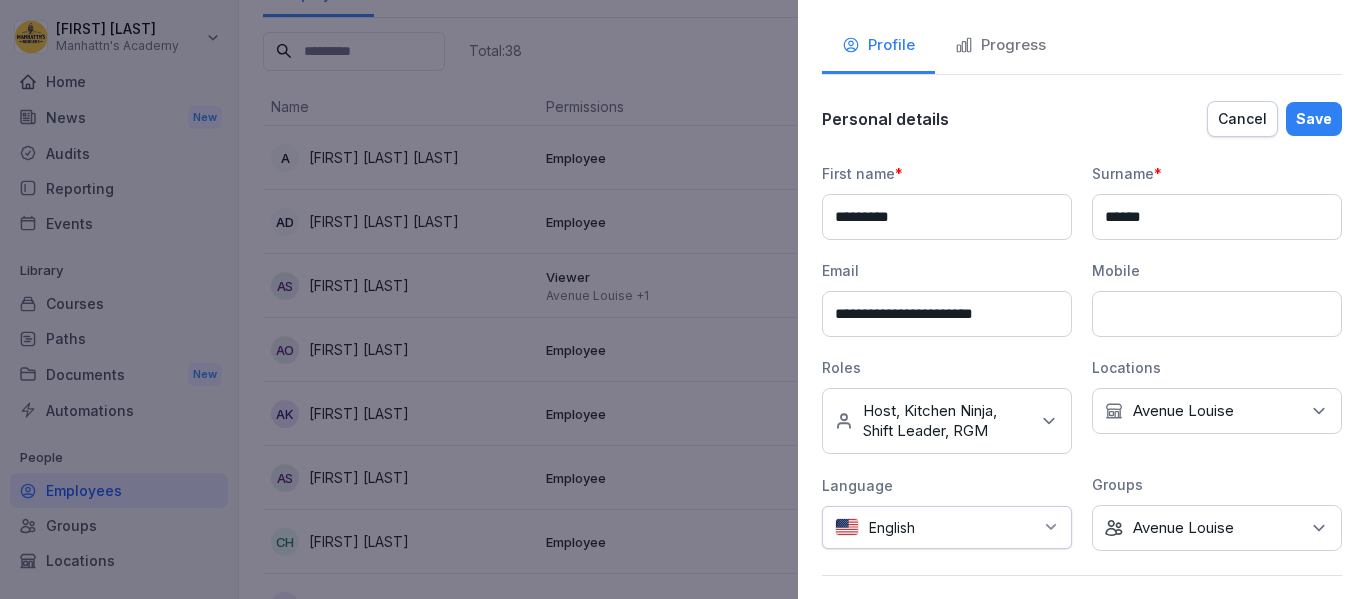 scroll, scrollTop: 0, scrollLeft: 0, axis: both 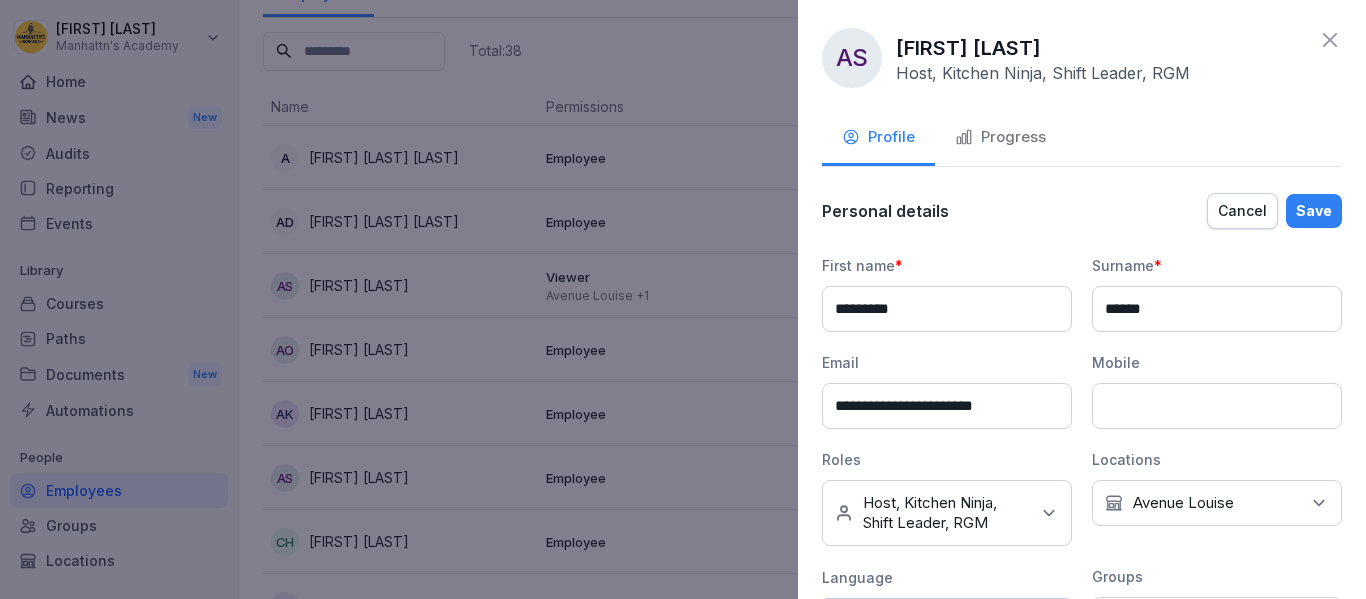 drag, startPoint x: 1314, startPoint y: 38, endPoint x: 1234, endPoint y: 110, distance: 107.62899 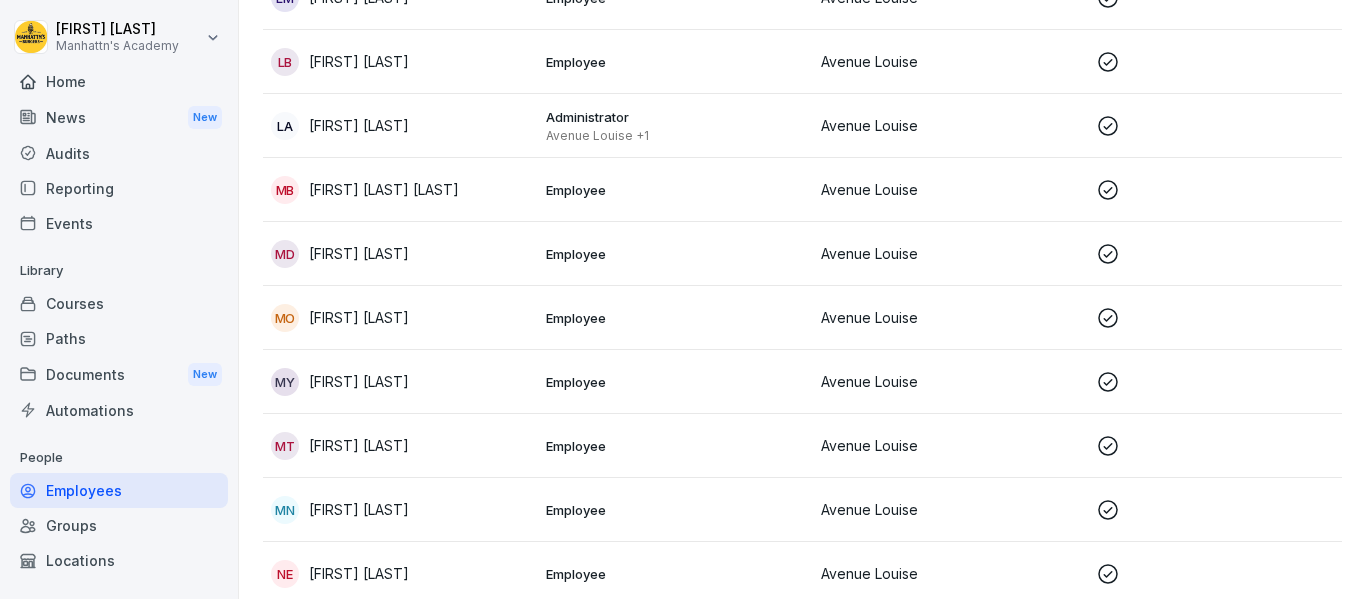 scroll, scrollTop: 1100, scrollLeft: 0, axis: vertical 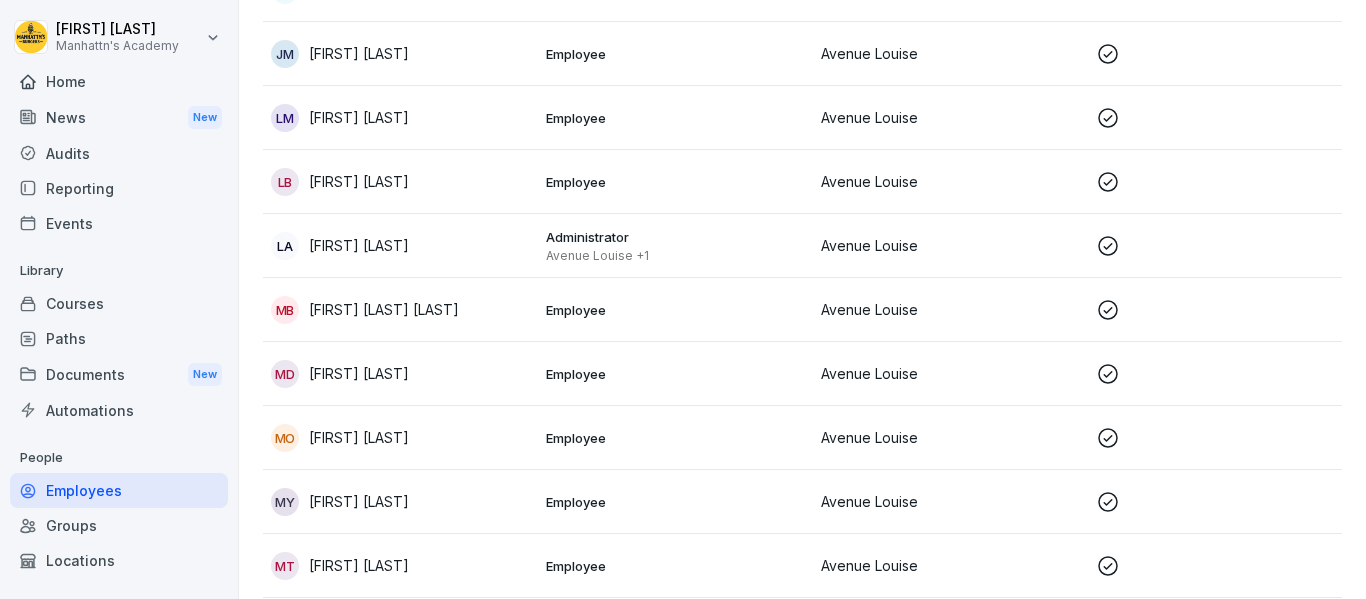 click on "[LOCATION] +1" at bounding box center [675, 256] 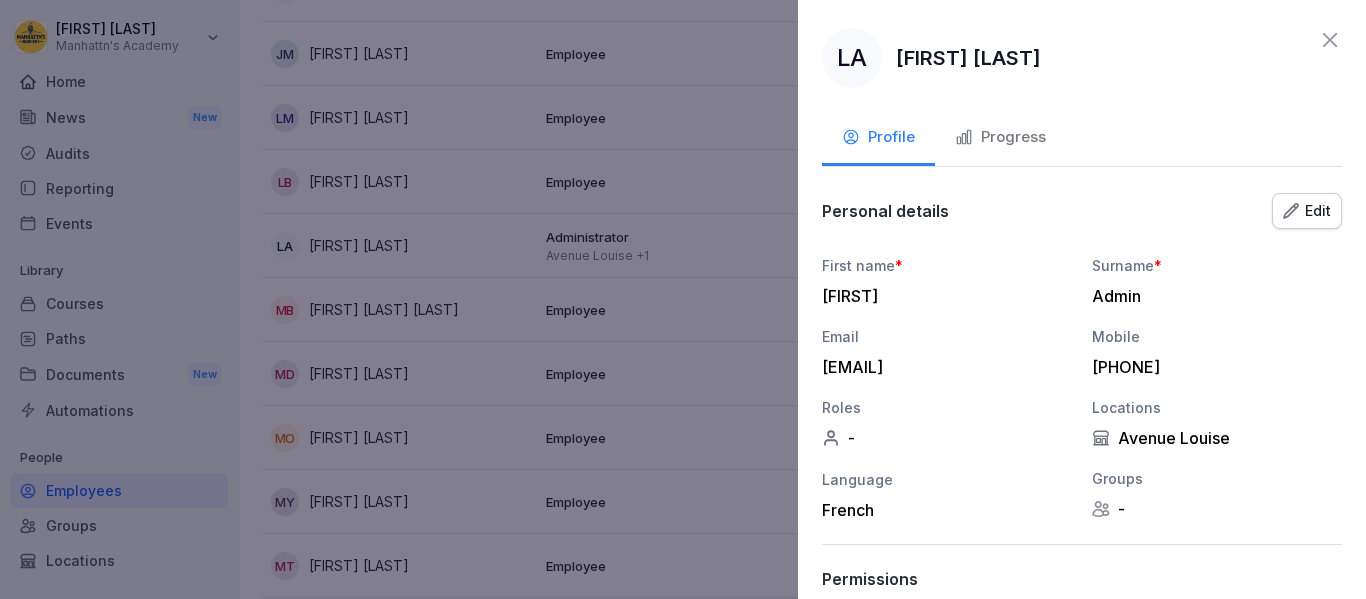 click 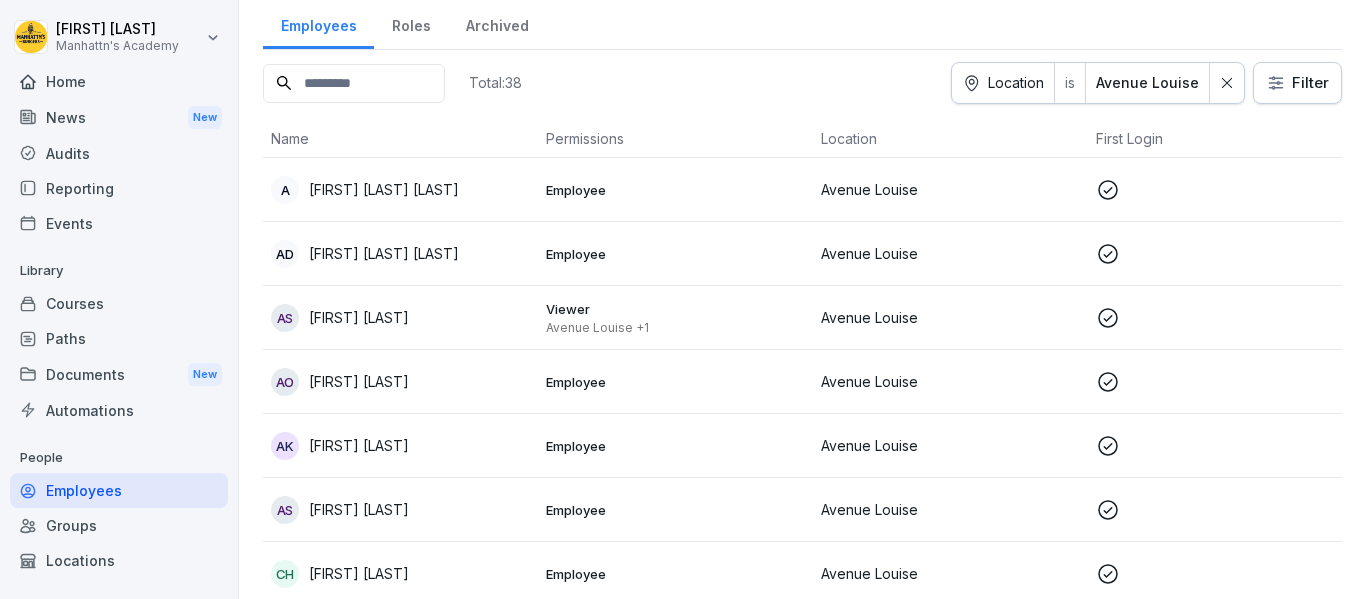 scroll, scrollTop: 5, scrollLeft: 0, axis: vertical 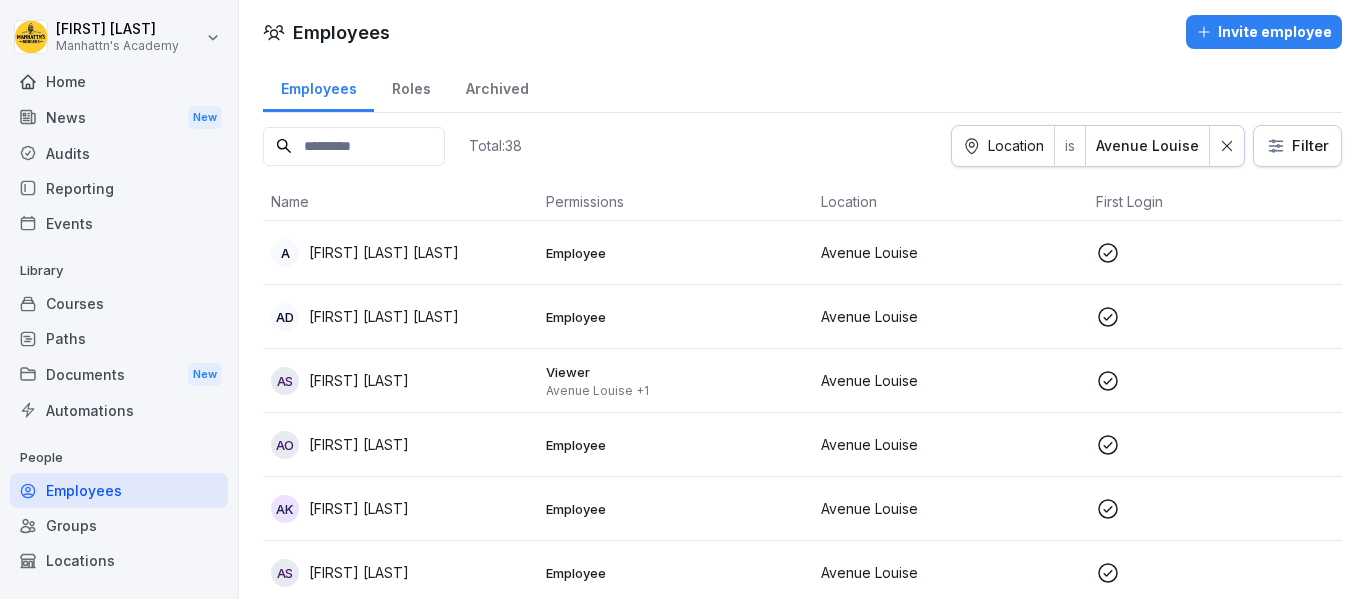 click at bounding box center [354, 146] 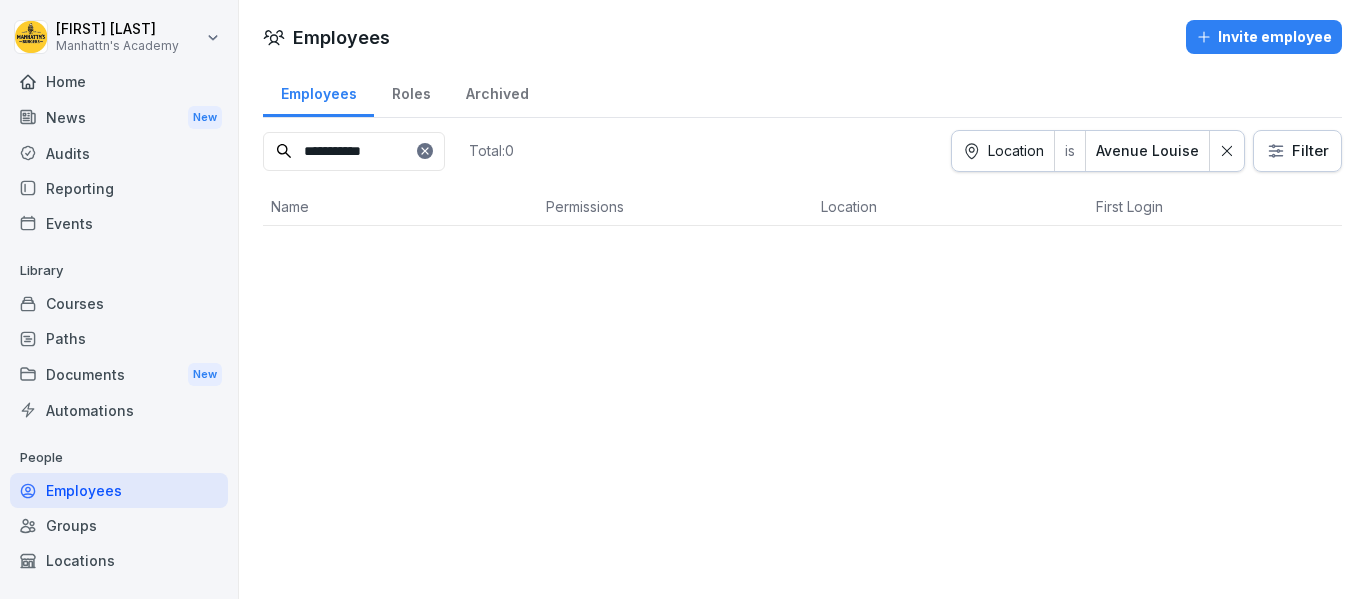 scroll, scrollTop: 0, scrollLeft: 0, axis: both 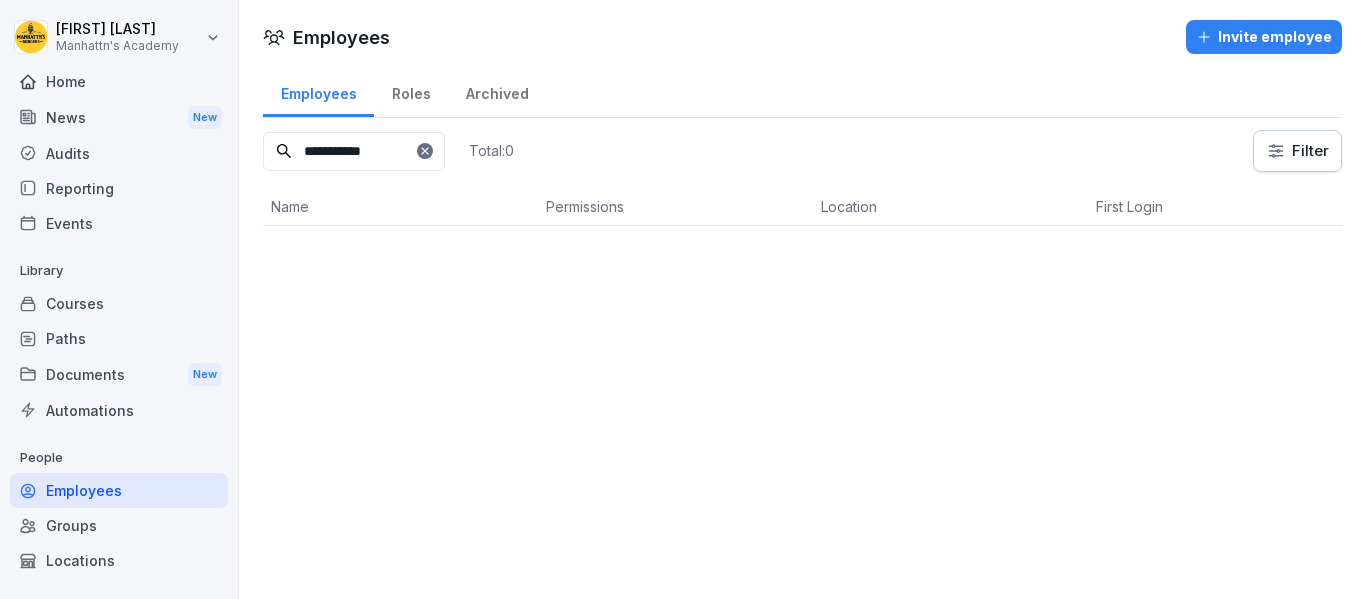 click on "**********" at bounding box center (354, 151) 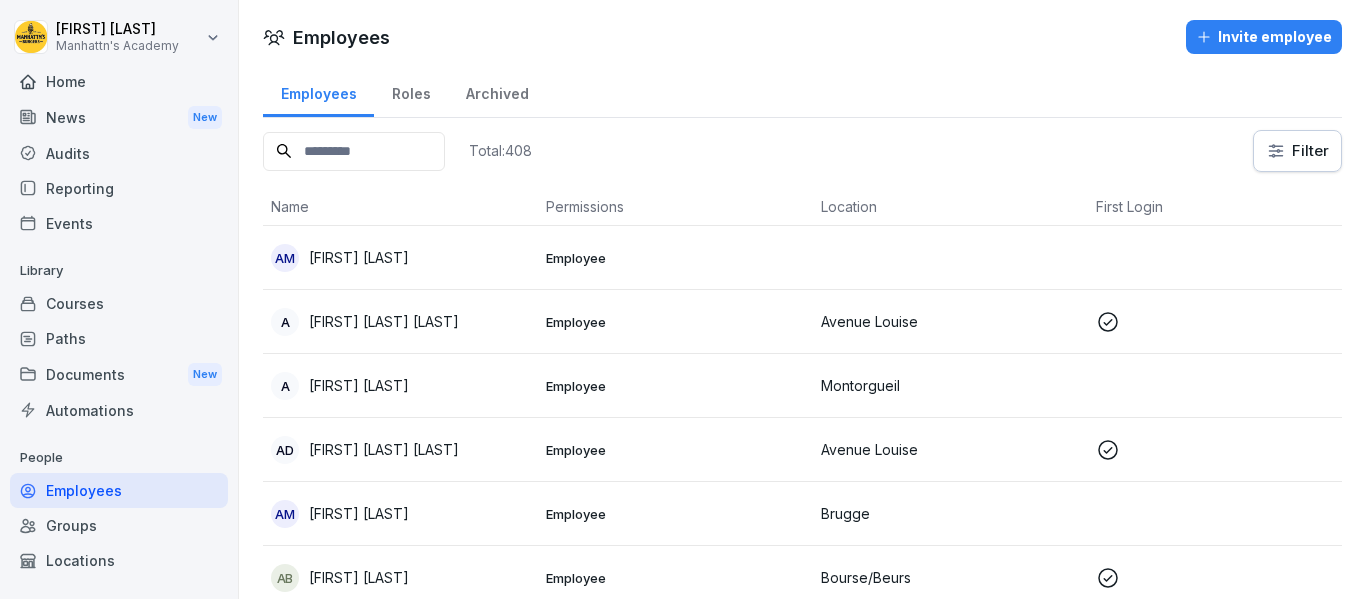 click at bounding box center [354, 151] 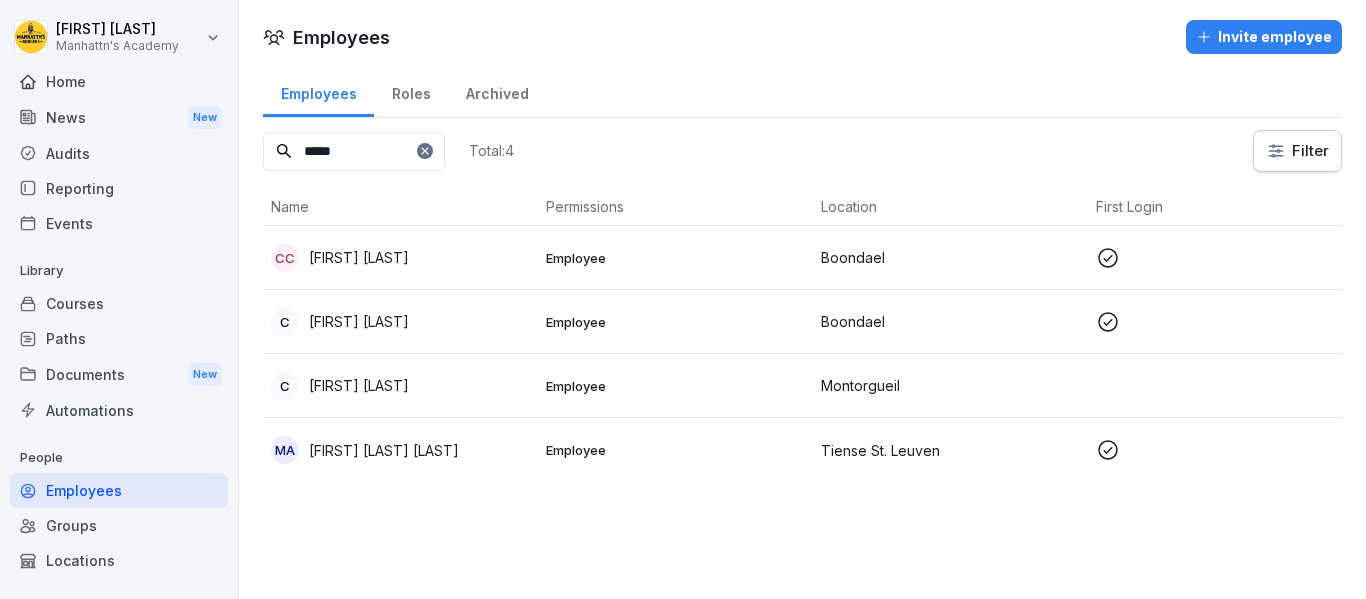click on "*****" at bounding box center (354, 151) 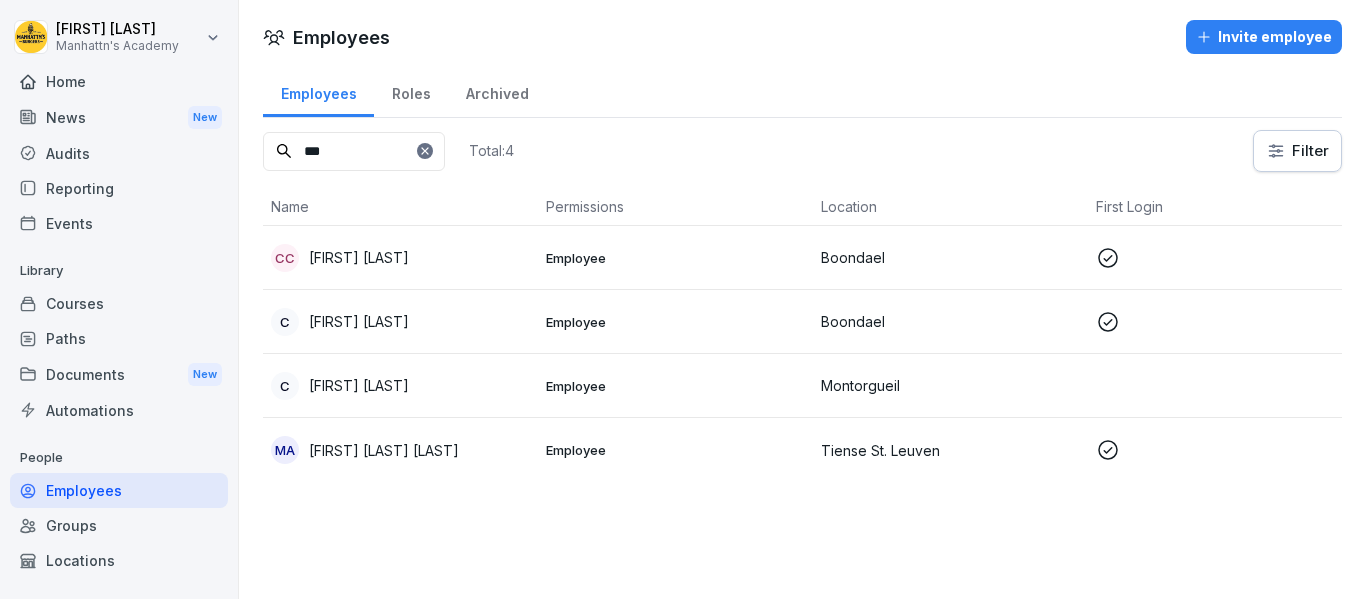 type on "****" 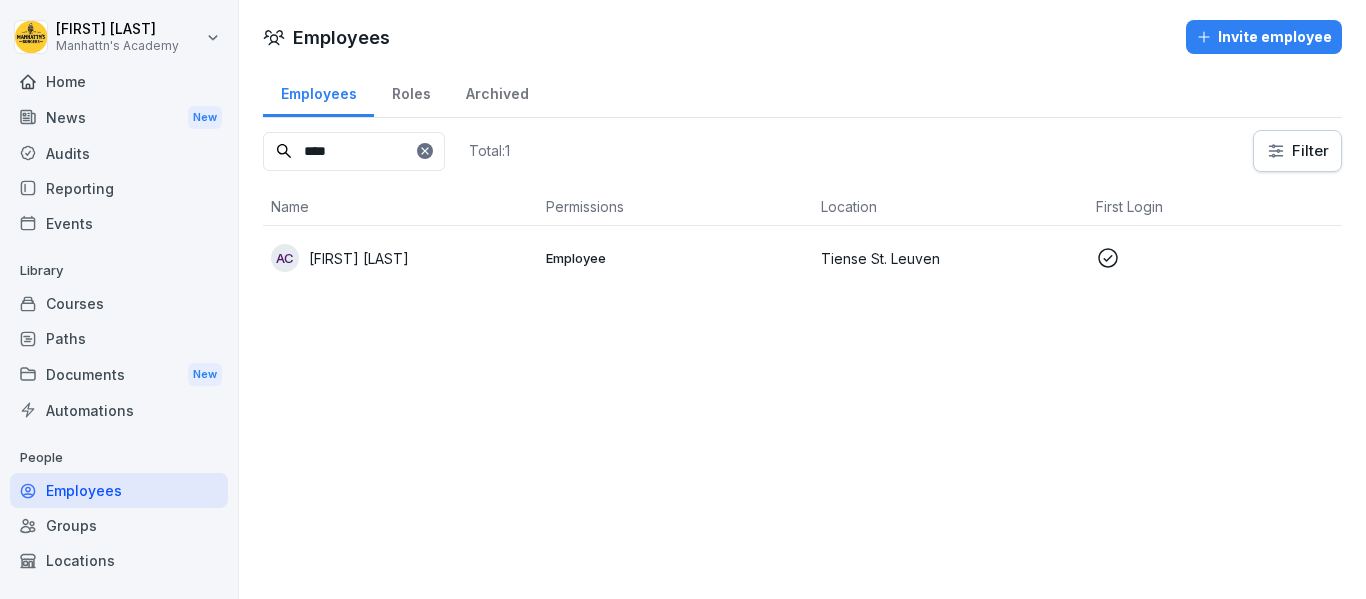 drag, startPoint x: 342, startPoint y: 160, endPoint x: 268, endPoint y: 144, distance: 75.70998 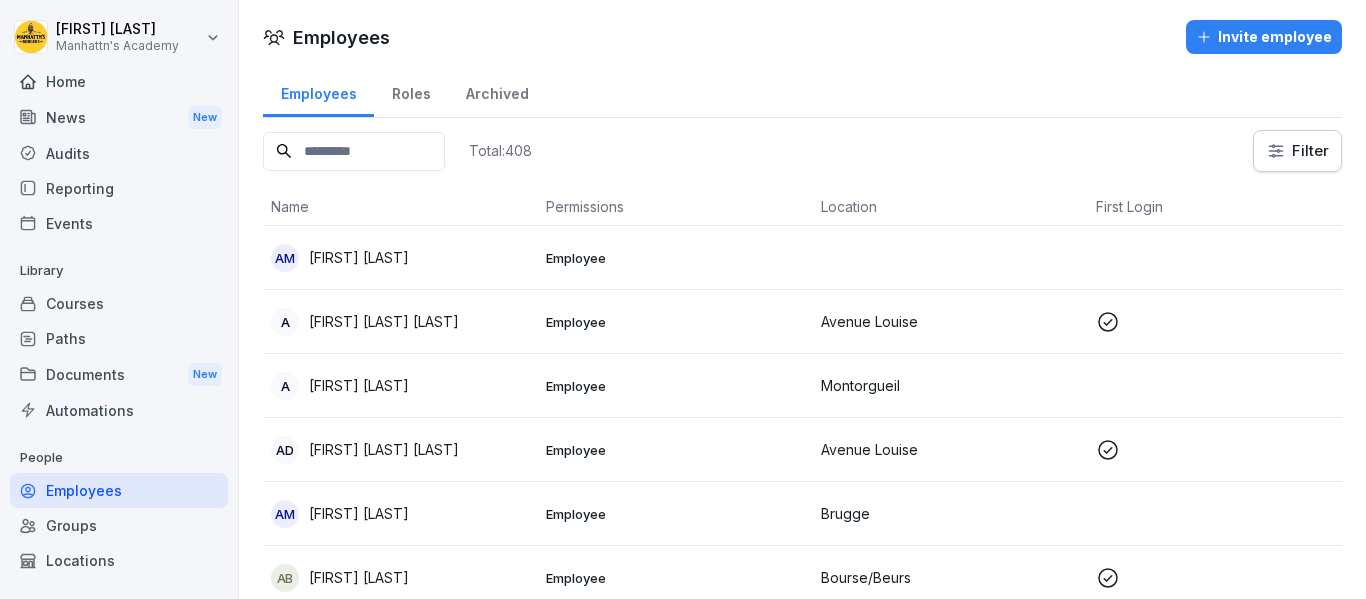 click on "[FIRST] [LAST] Employee A [FIRST] [LAST] Employee [LOCATION] Kitchen Ninja A [FIRST] [LAST] Employee [LOCATION] Host AD [FIRST] [LAST] Employee [LOCATION] Host AM [FIRST] [LAST] Employee [LOCATION] Kitchen Ninja AB [FIRST] [LAST] Employee [LOCATION] Host AB [FIRST] [LAST] Employee [LOCATION] Host, Kitchen Ninja, Shift Leader AJ [FIRST] [LAST] Employee [LOCATION] Host, Kitchen Ninja, Shift Leader Ar [FIRST] [LAST] Employee [LOCATION] Kitchen Ninja AH [FIRST] [LAST] Employee [LOCATION] Kitchen Ninja AS [FIRST] [LAST] Employee [LOCATION] Host AG [FIRST] [LAST] Employee [LOCATION] Host A [FIRST] [LAST] Employee [LOCATION] Host AZ [FIRST] [LAST] Employee [LOCATION] Host AB [FIRST] [LAST] Employee AS" at bounding box center (683, 299) 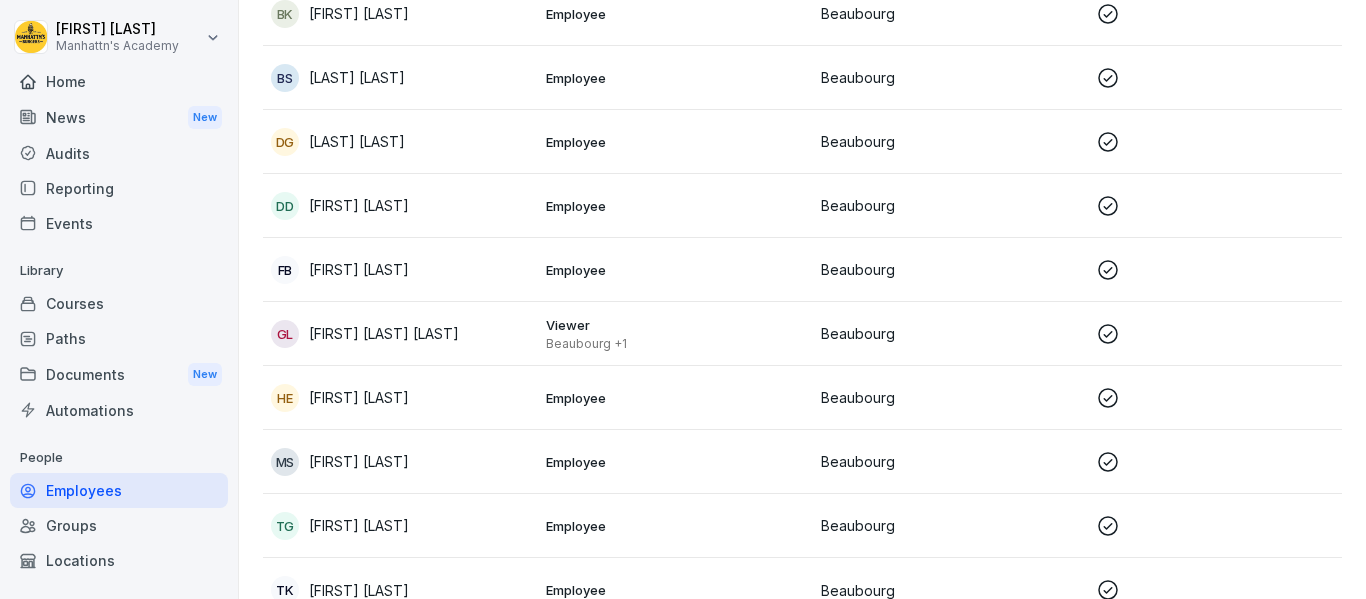 scroll, scrollTop: 569, scrollLeft: 0, axis: vertical 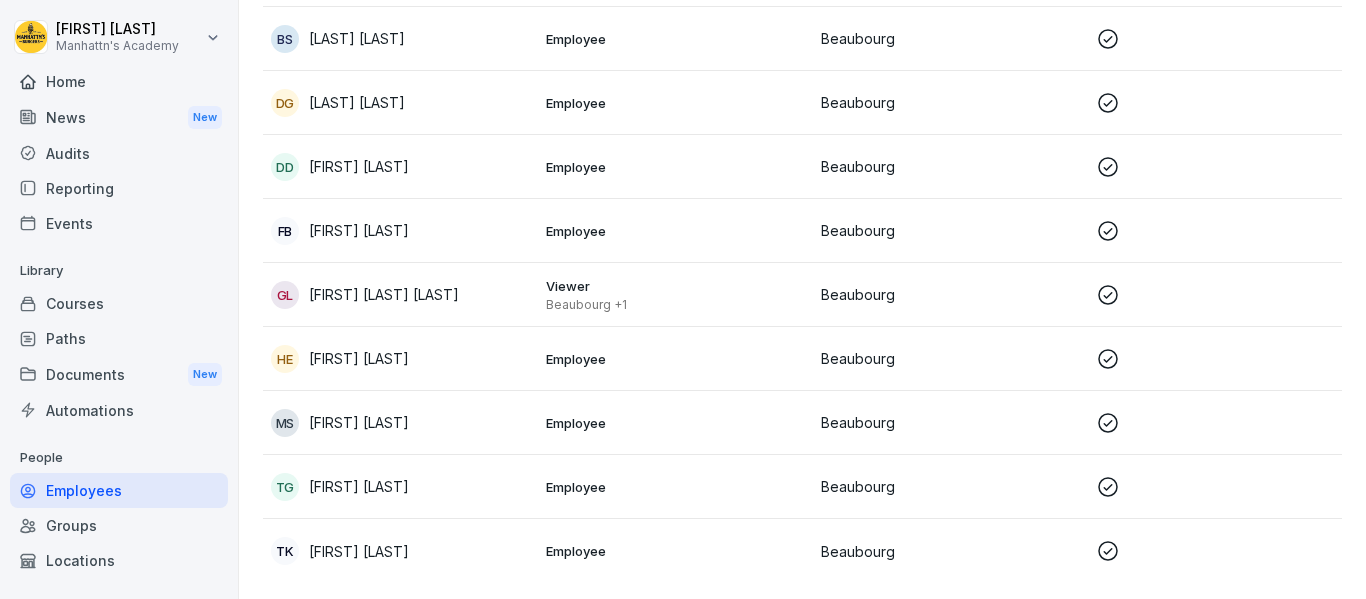 click on "[FIRST] [LAST]  [LAST]" at bounding box center (400, 295) 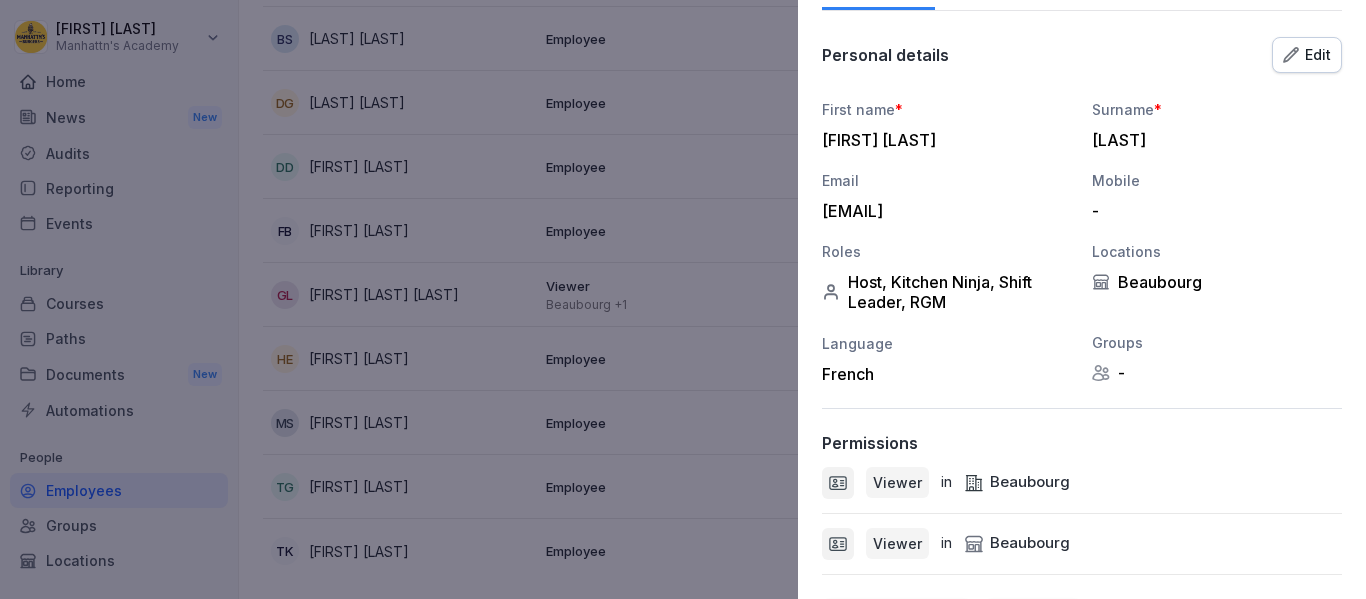 scroll, scrollTop: 200, scrollLeft: 0, axis: vertical 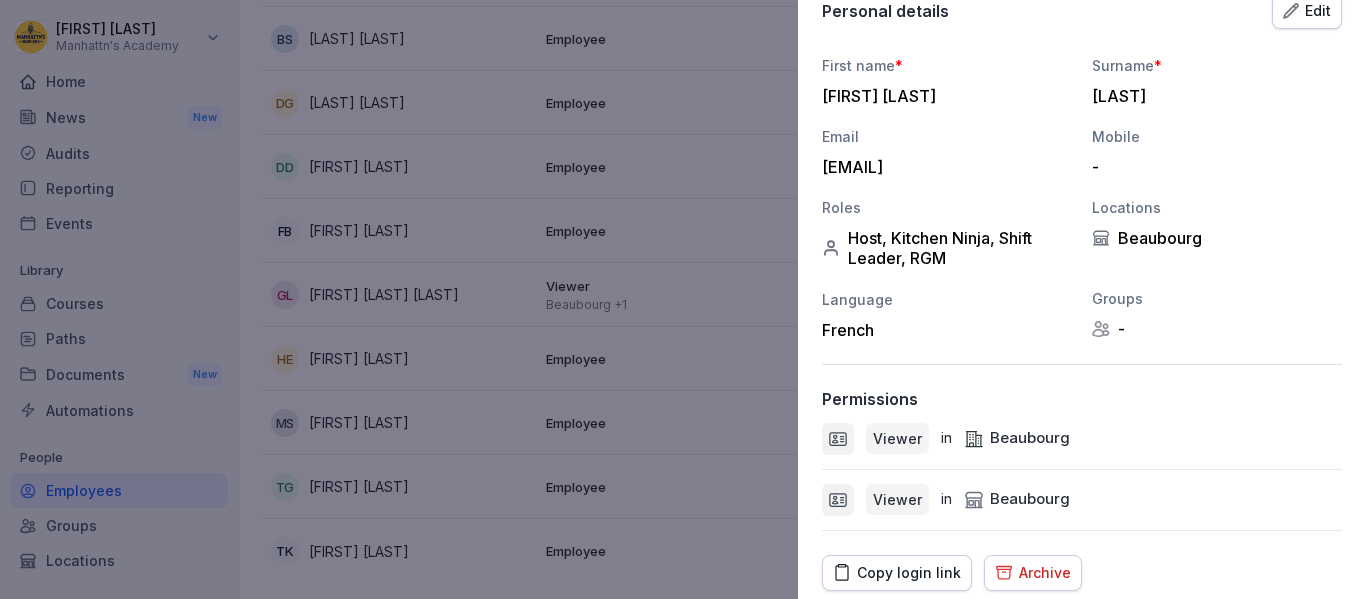 click on "Edit" at bounding box center (1307, 11) 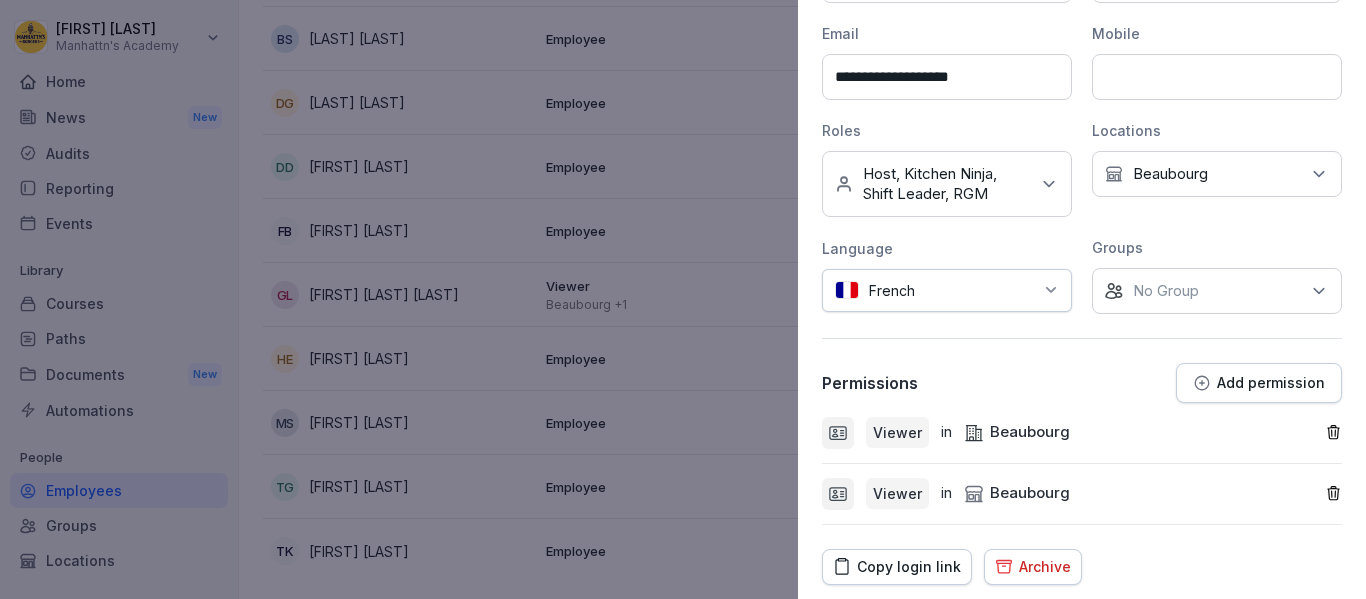 scroll, scrollTop: 393, scrollLeft: 0, axis: vertical 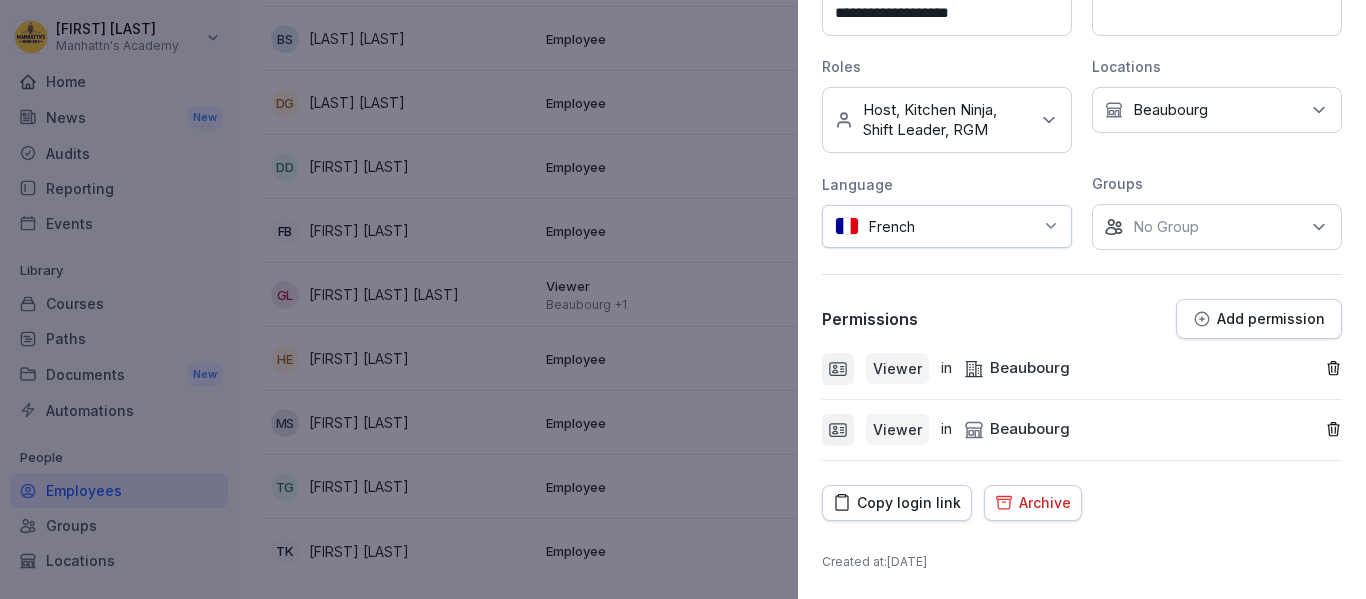 click on "Add permission" at bounding box center (1259, 319) 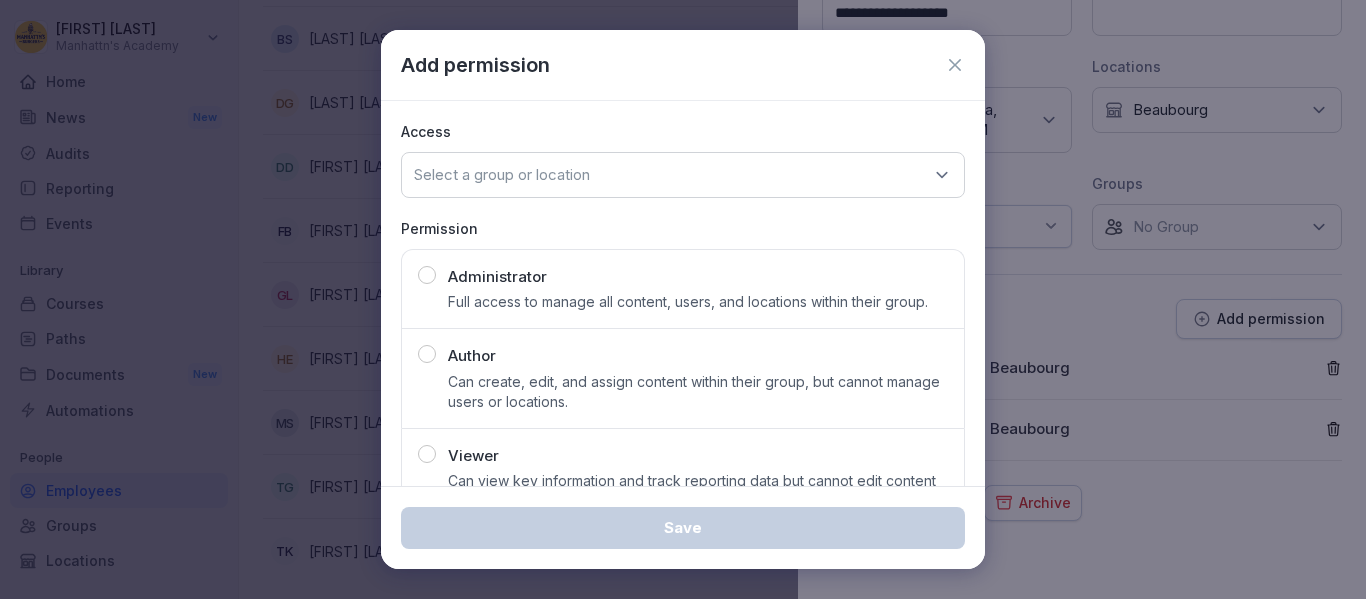 scroll, scrollTop: 62, scrollLeft: 0, axis: vertical 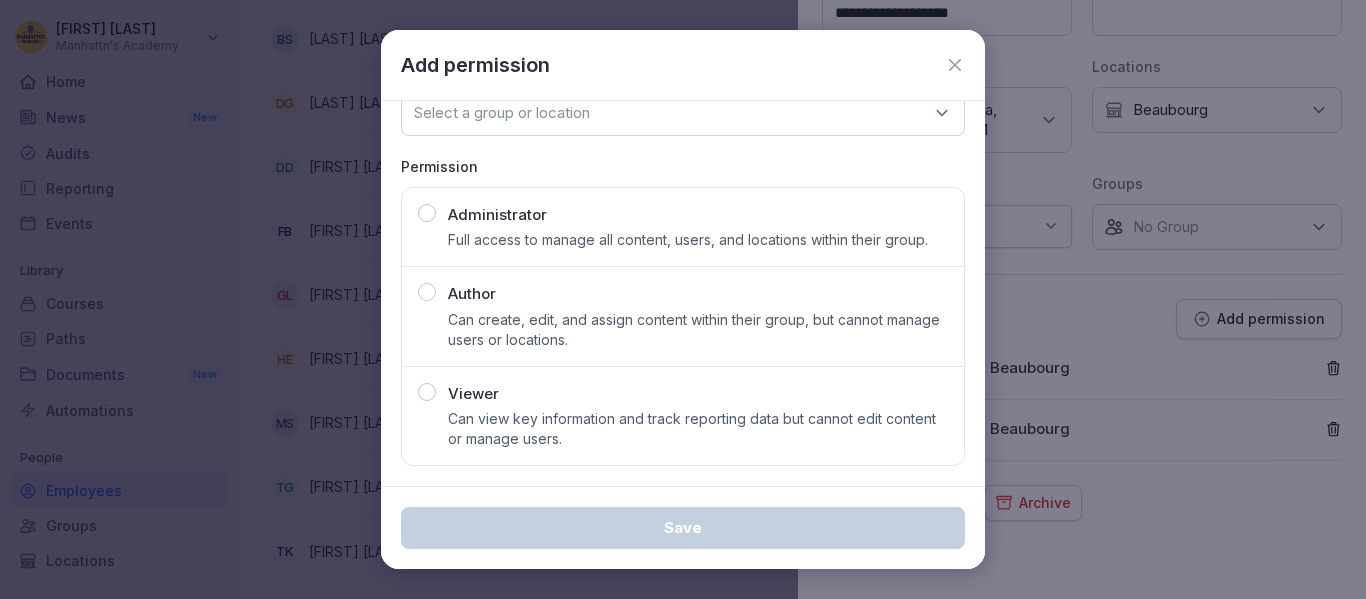 click 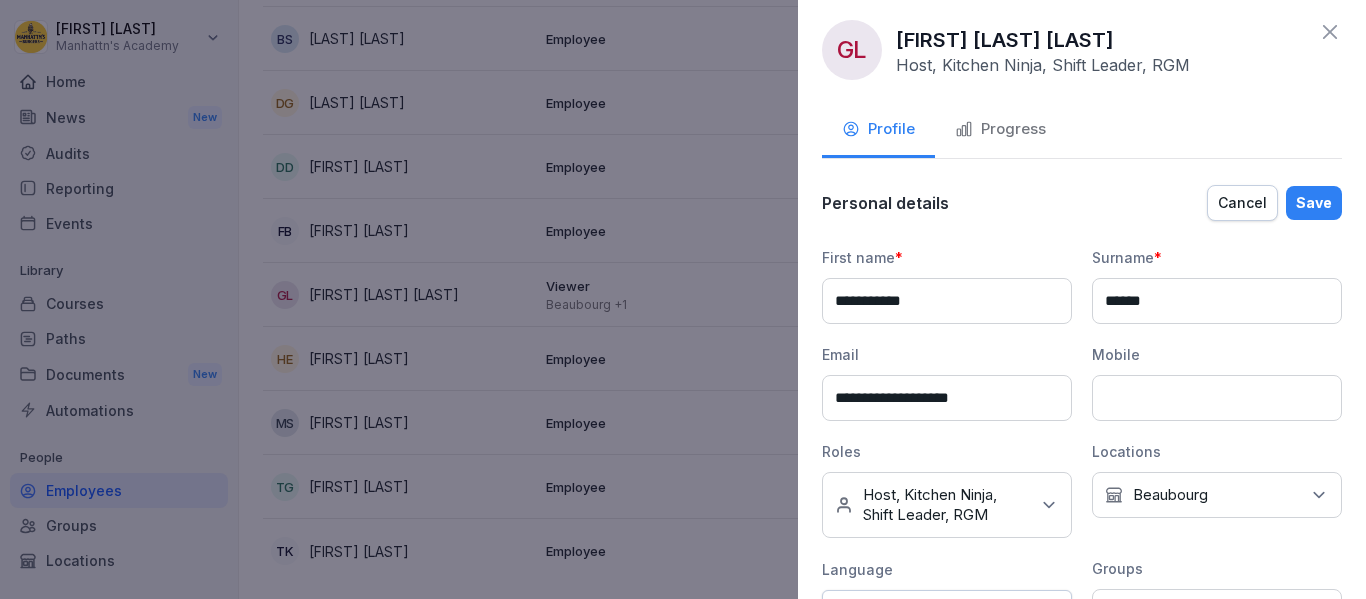 scroll, scrollTop: 0, scrollLeft: 0, axis: both 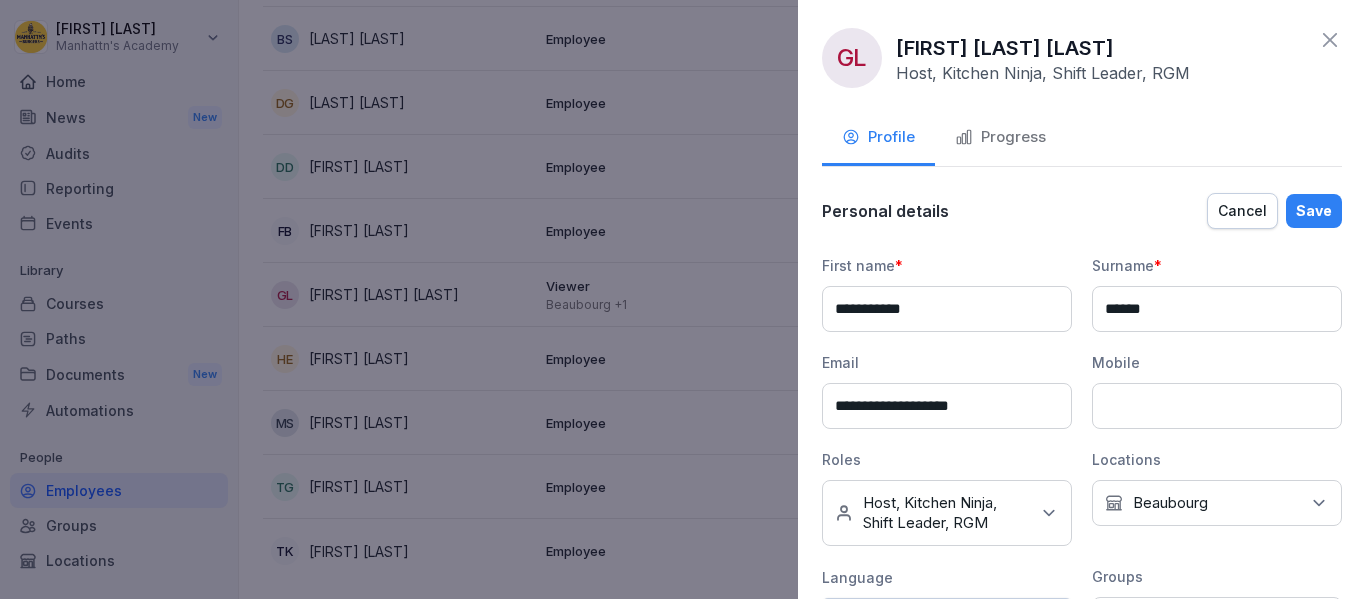 click 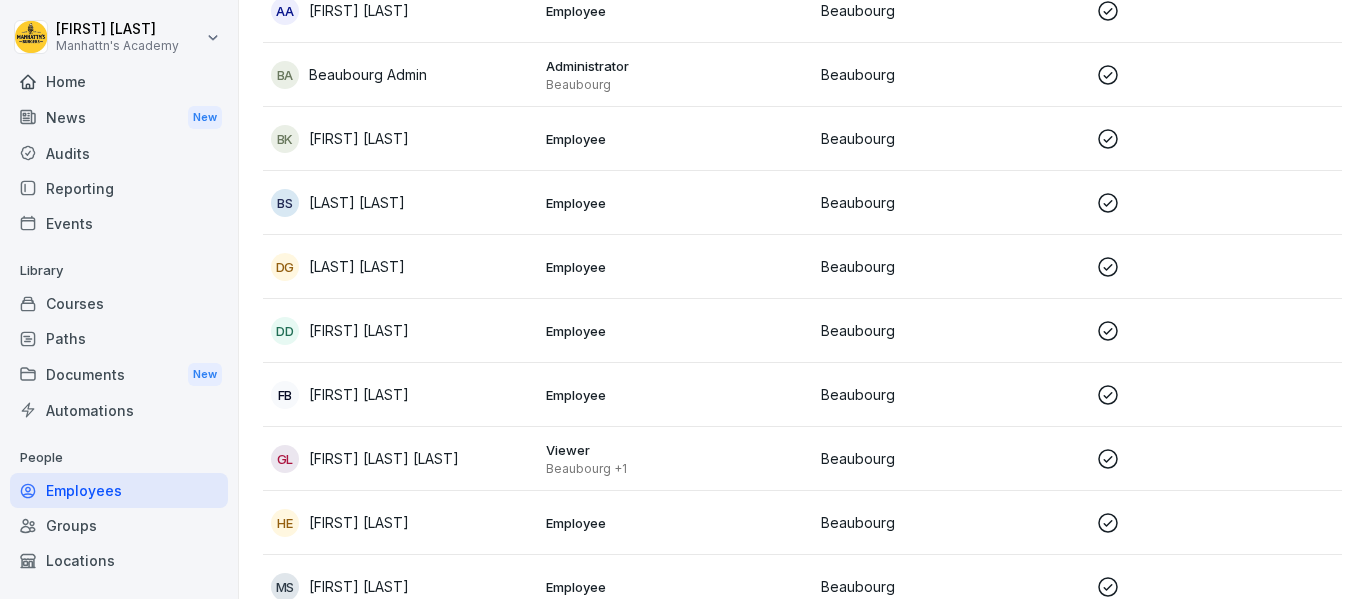 scroll, scrollTop: 369, scrollLeft: 0, axis: vertical 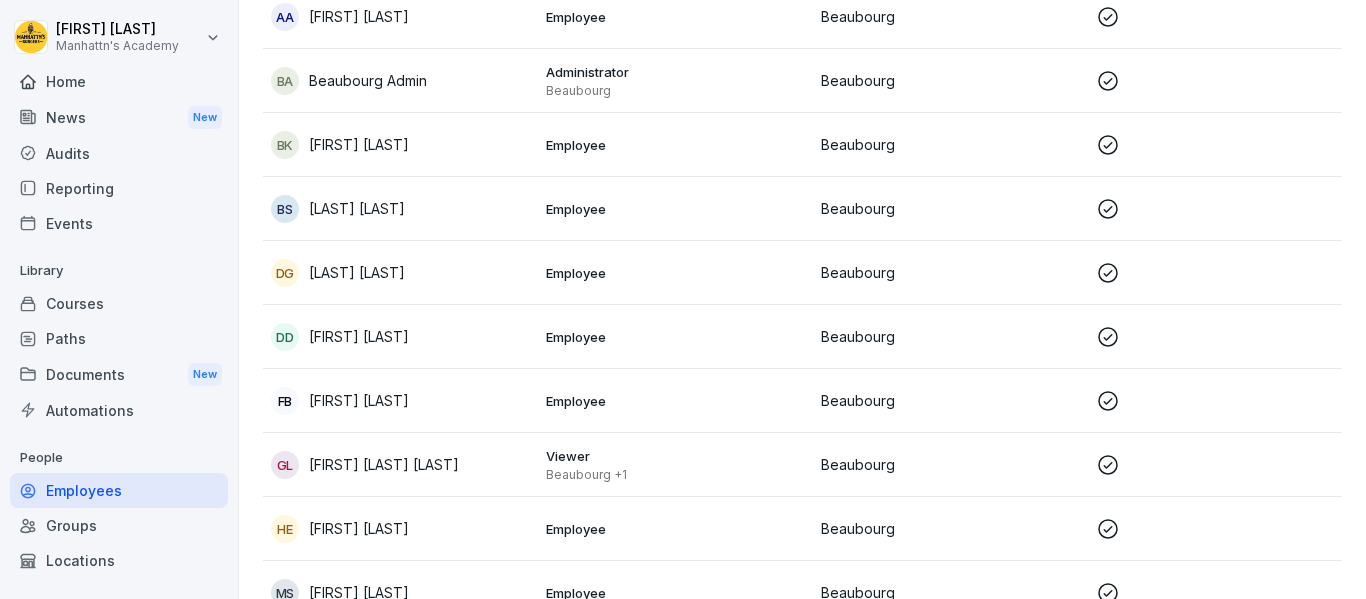 click on "[LAST] [LAST]" at bounding box center [357, 272] 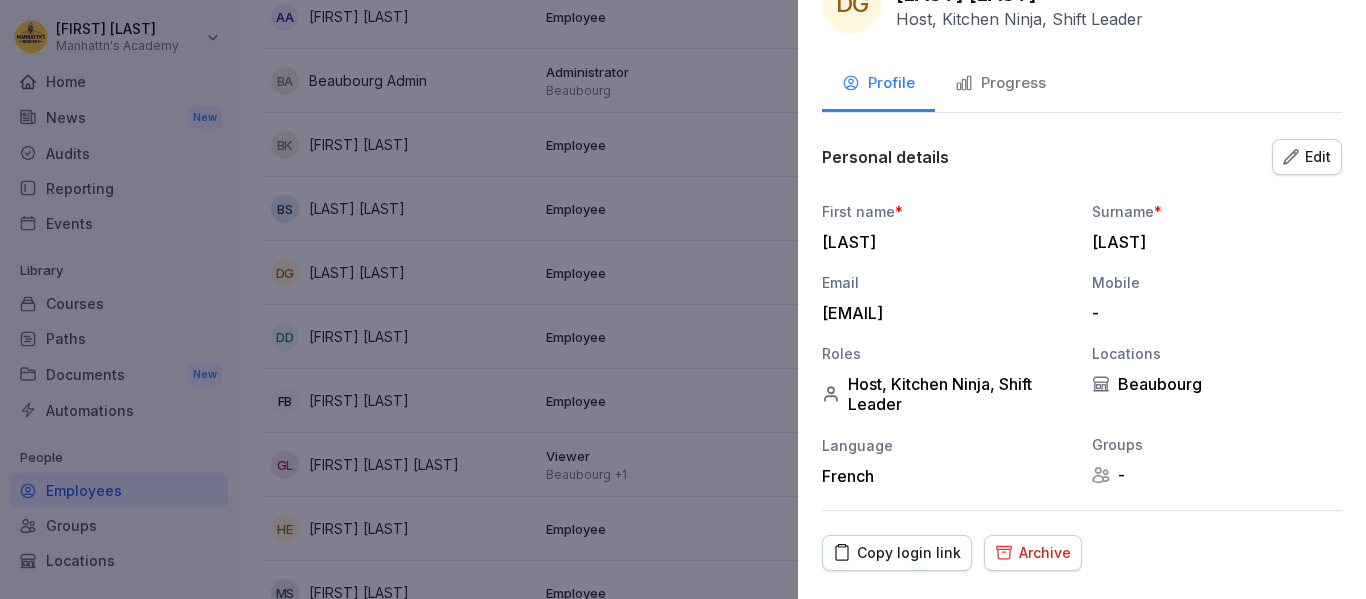 scroll, scrollTop: 104, scrollLeft: 0, axis: vertical 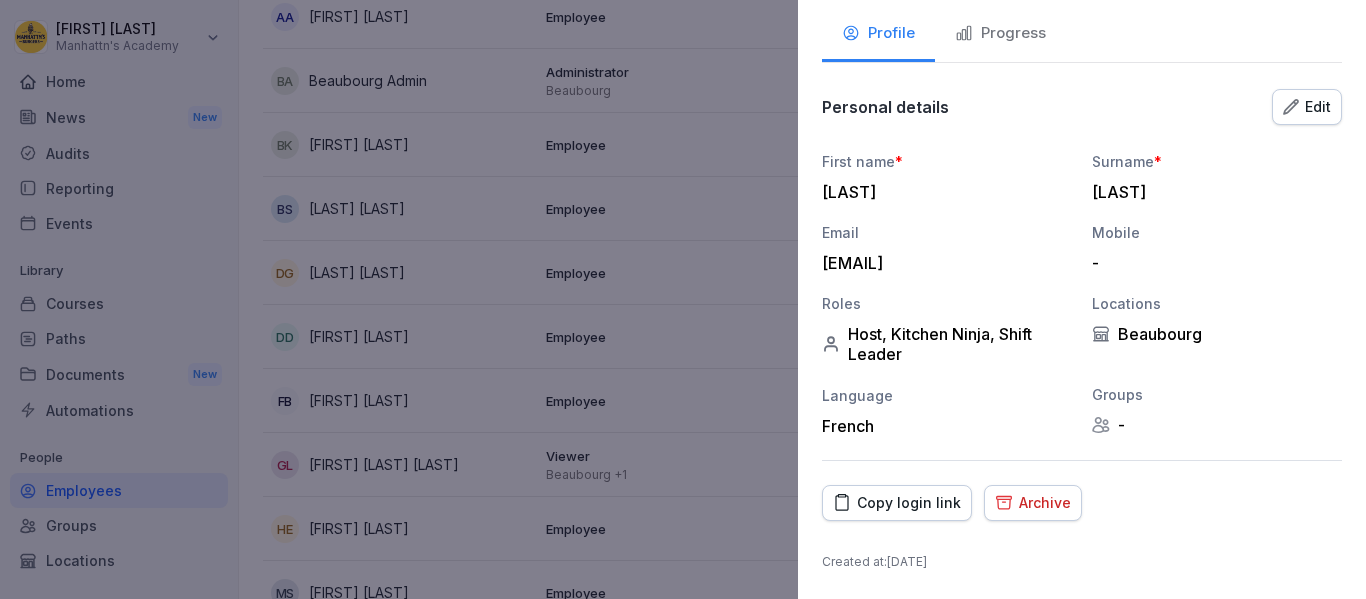 click on "Archive" at bounding box center [1033, 503] 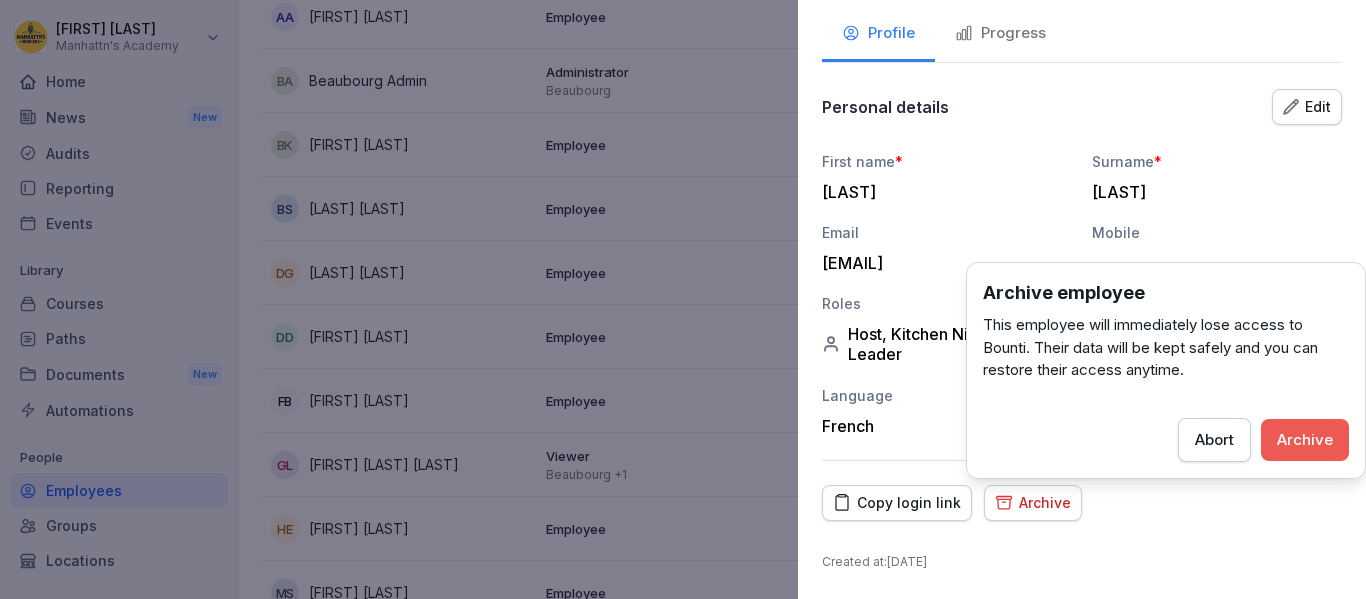 click on "Archive" at bounding box center [1305, 440] 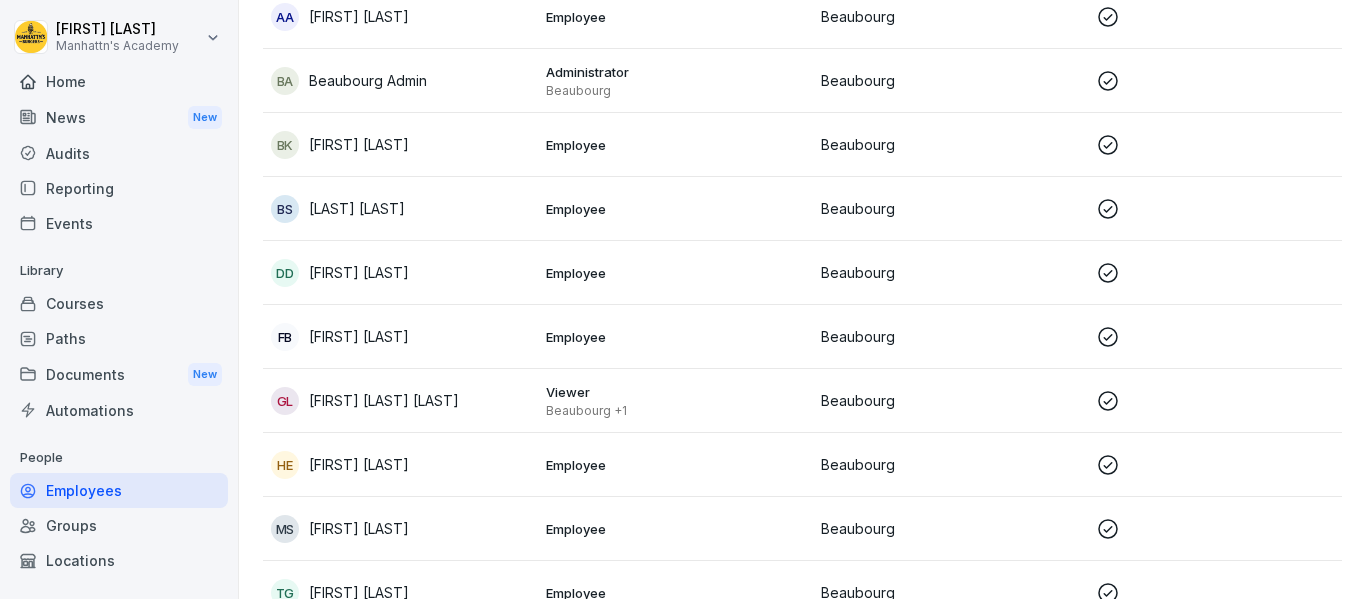 click on "[FIRST] [FIRST] [LAST]" at bounding box center (400, 465) 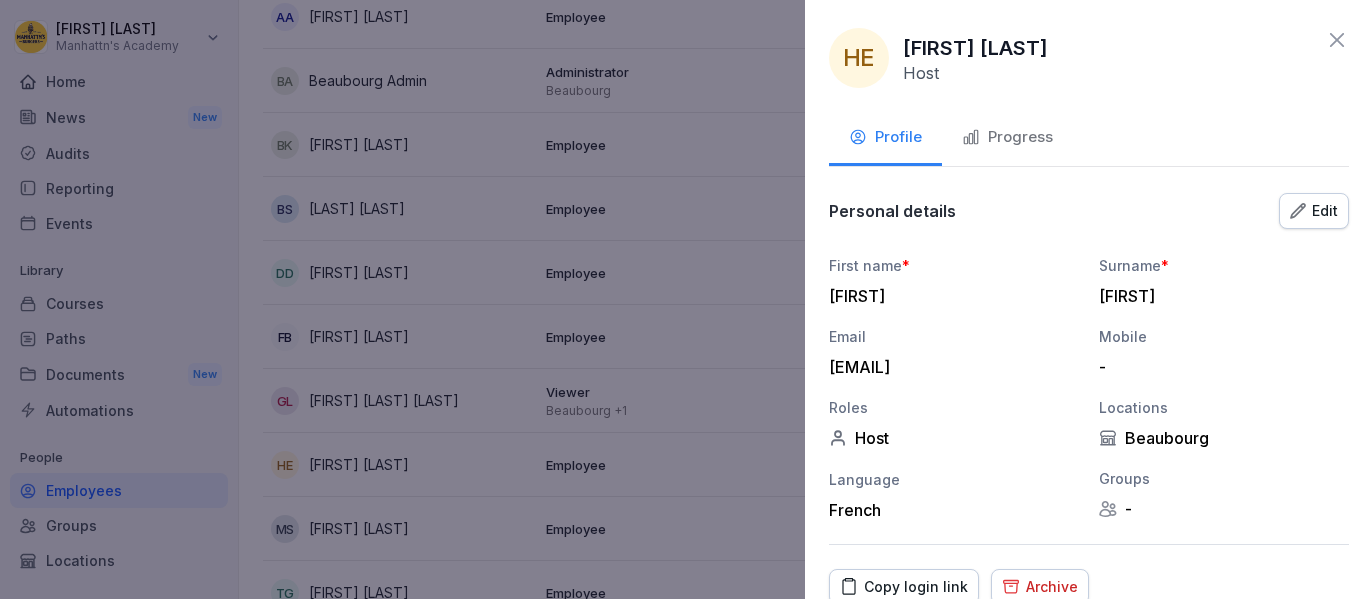 click at bounding box center (683, 299) 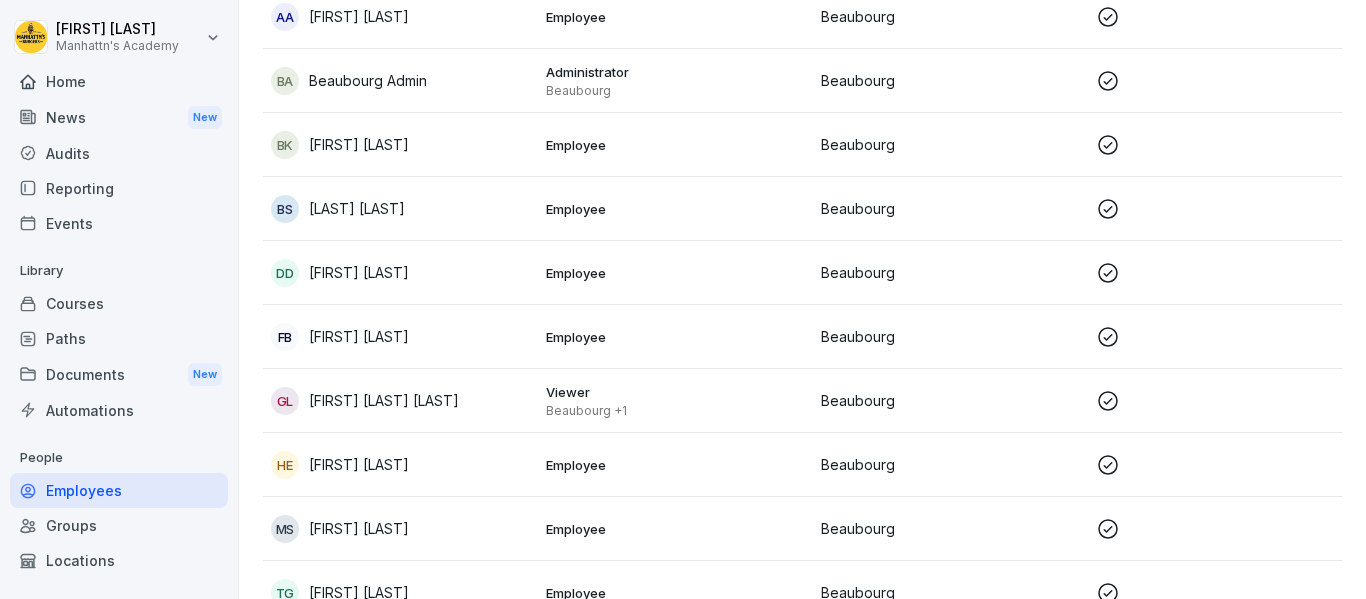 click on "[FIRST] [LAST] [LAST]" at bounding box center [400, 529] 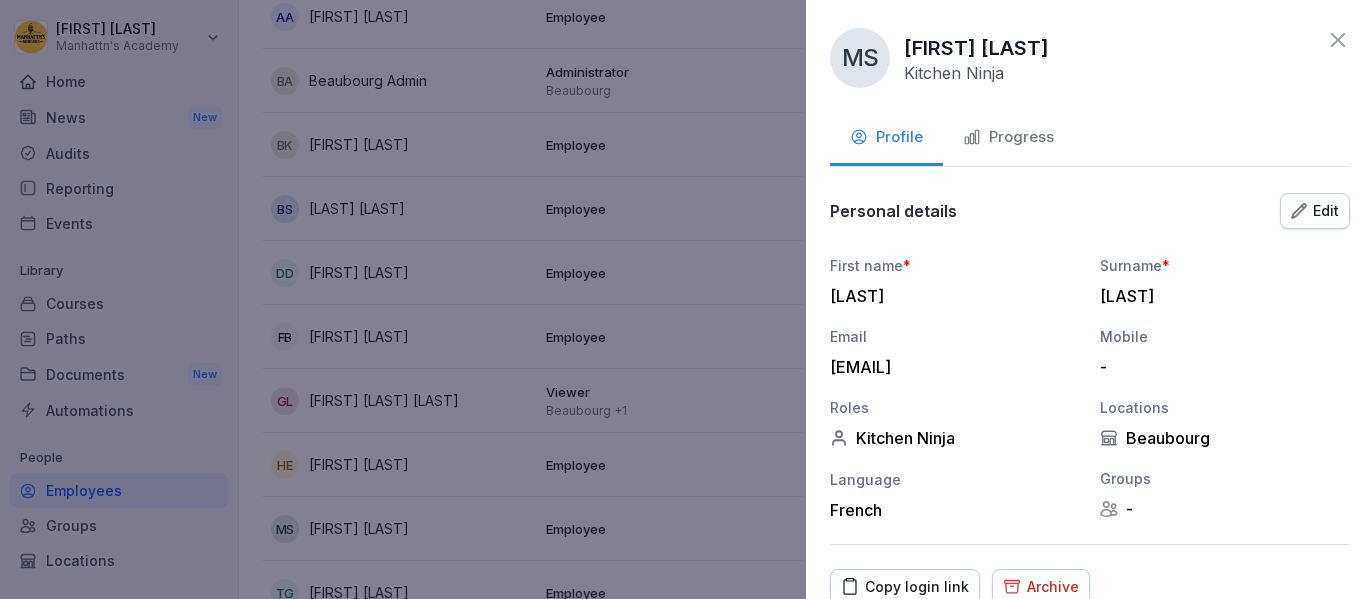 click at bounding box center [683, 299] 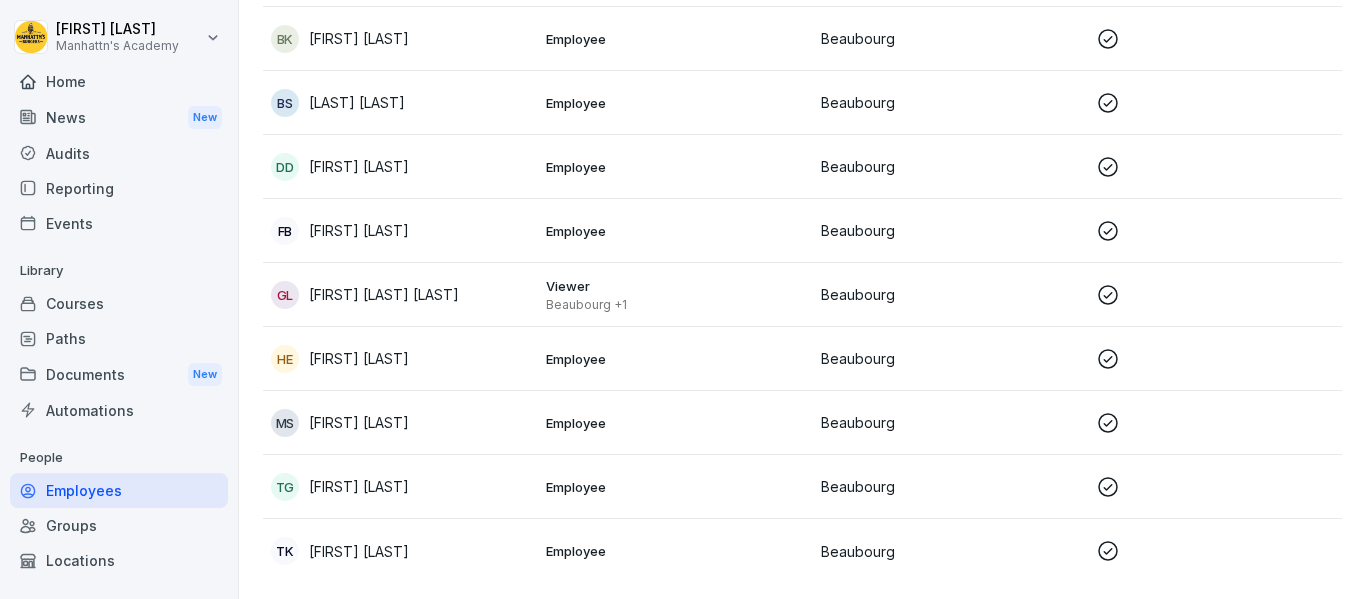 scroll, scrollTop: 505, scrollLeft: 0, axis: vertical 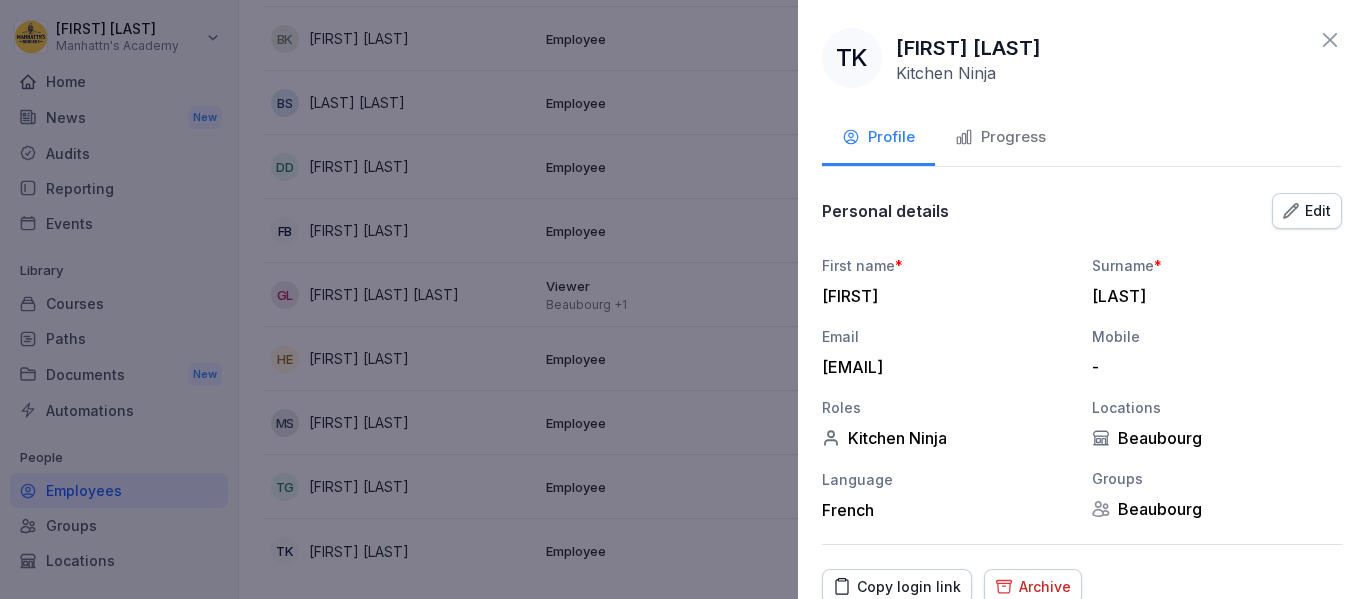 click at bounding box center (683, 299) 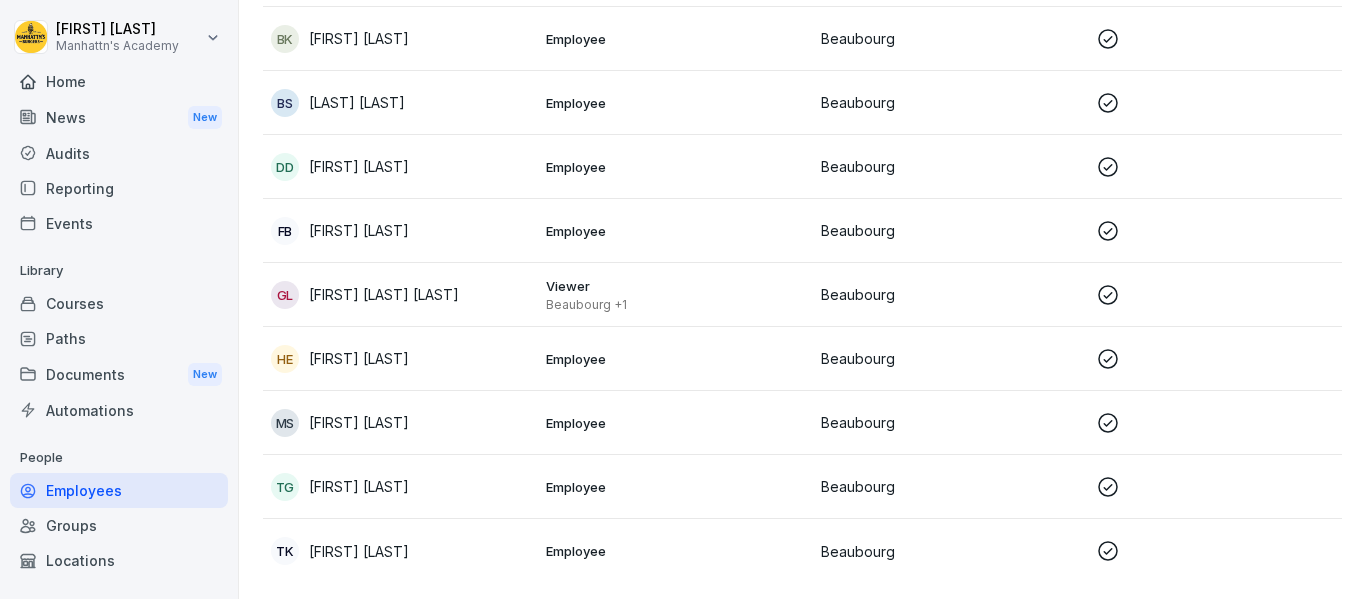 click on "[FIRST] [LAST]" at bounding box center [359, 486] 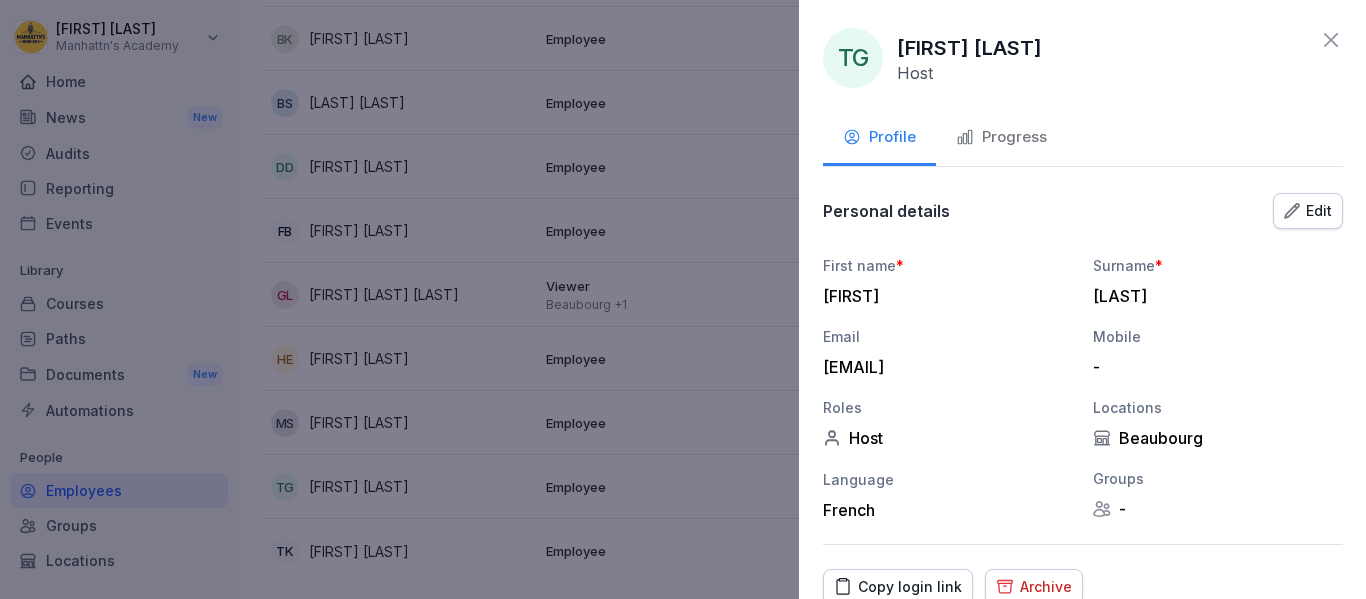 click at bounding box center [683, 299] 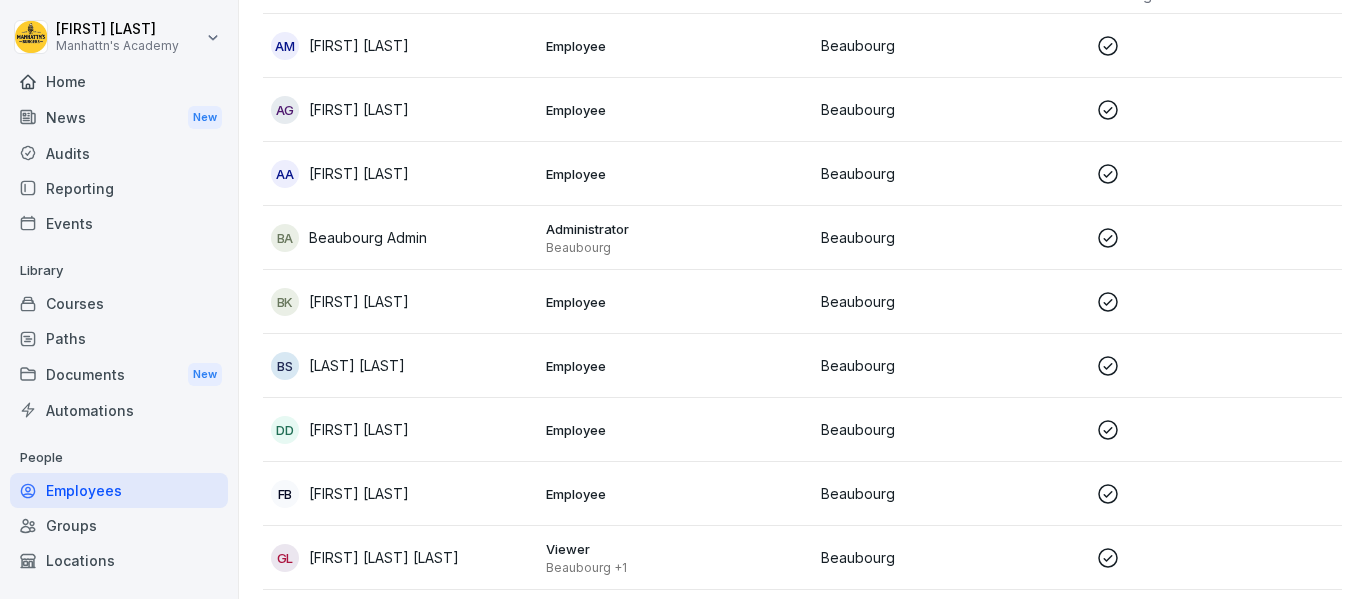 scroll, scrollTop: 205, scrollLeft: 0, axis: vertical 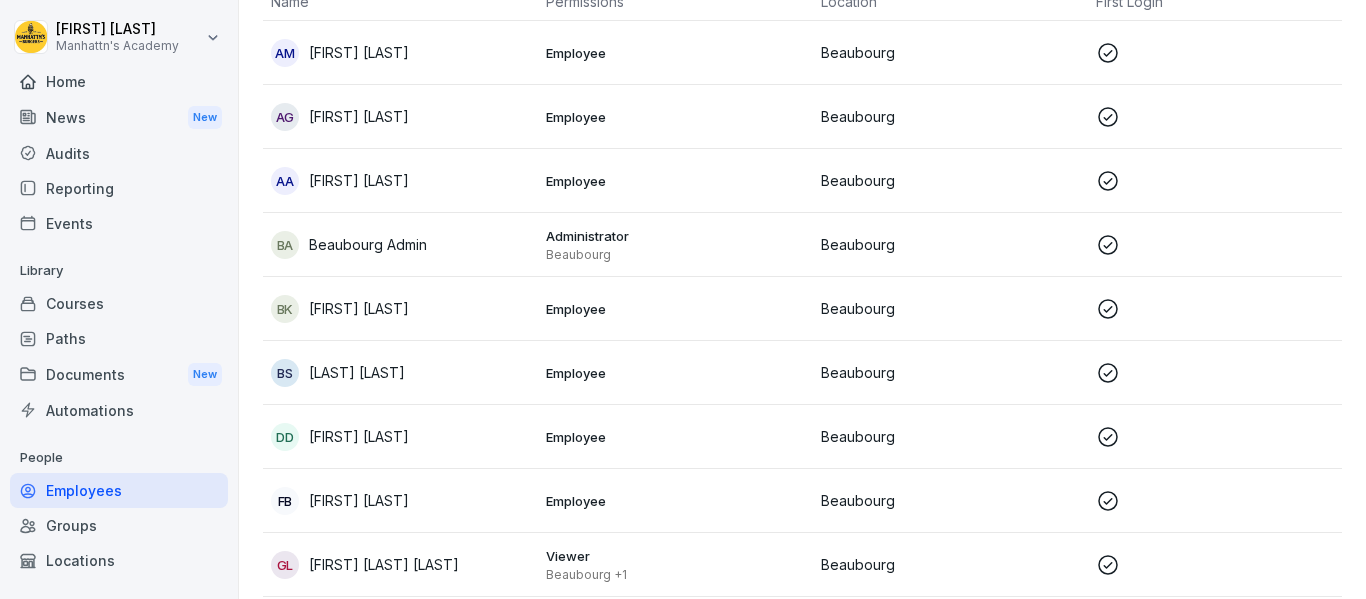 click on "[FIRST] [LAST]" at bounding box center [359, 180] 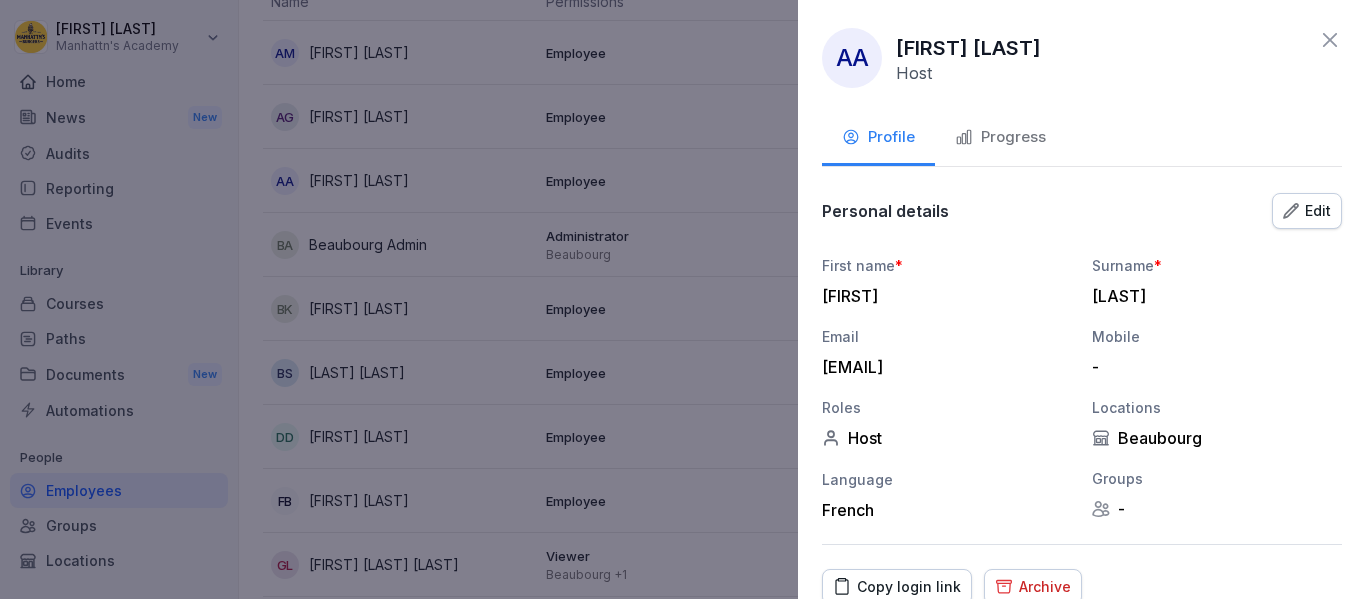 click at bounding box center (683, 299) 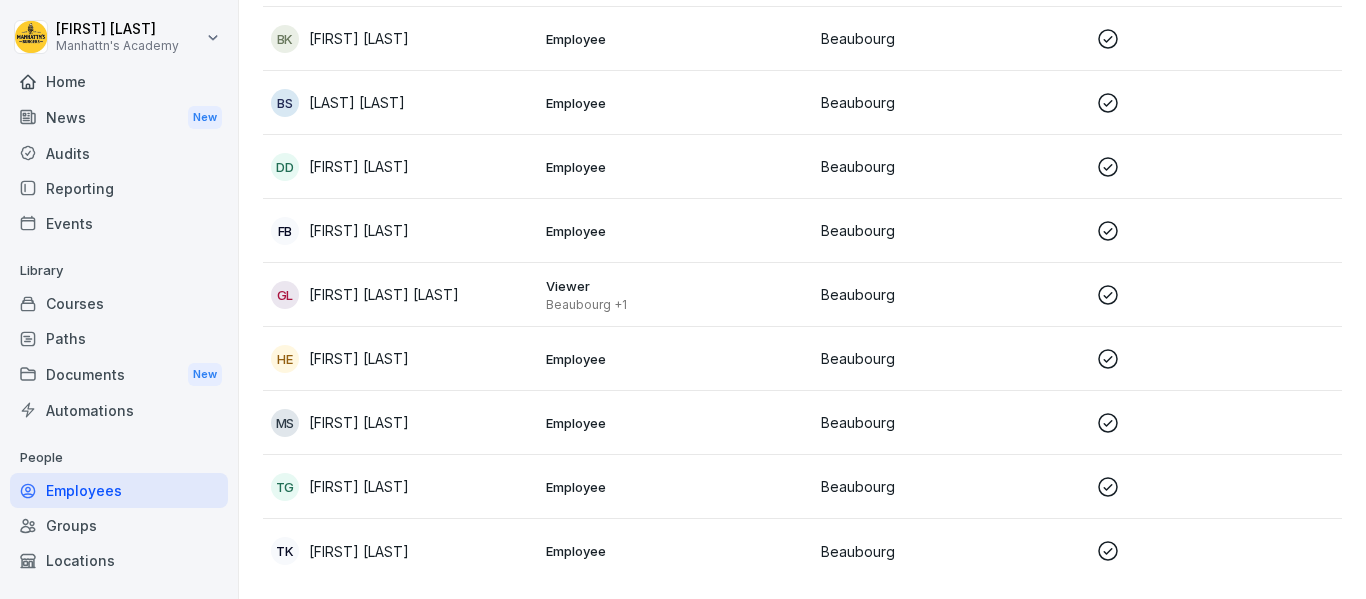 scroll, scrollTop: 0, scrollLeft: 0, axis: both 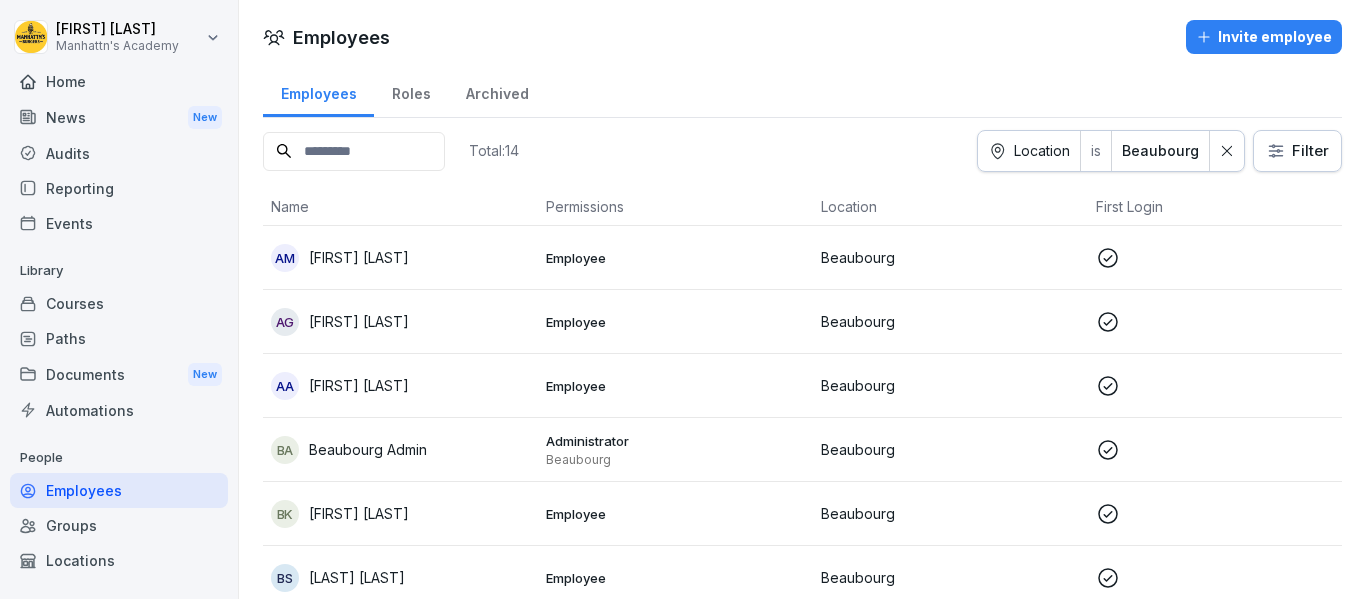 click 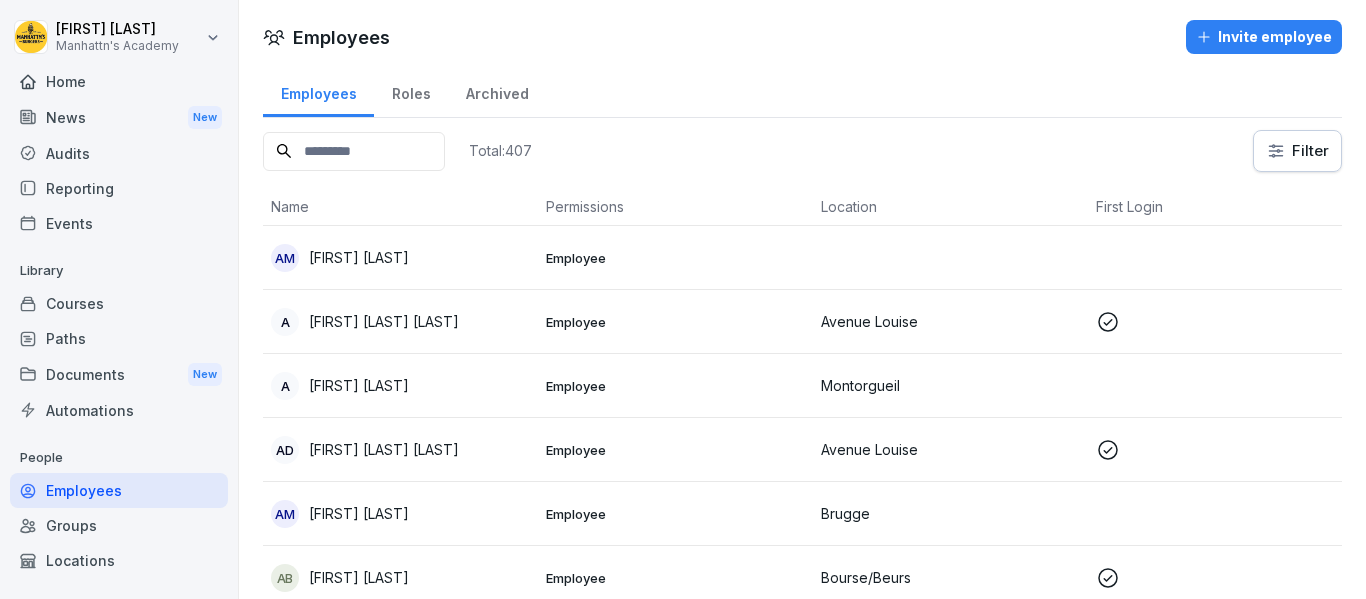 click on "[FIRST] [LAST] Employee A [FIRST] [LAST] Employee [LOCATION] Kitchen Ninja A [FIRST] [LAST] Employee [LOCATION] Host AD [FIRST] [LAST] Employee [LOCATION] Host AM [FIRST] [LAST] Employee [LOCATION] Kitchen Ninja AB [FIRST] [LAST] Employee [LOCATION] Host AB [FIRST] [LAST] Employee [LOCATION] Host, Kitchen Ninja, Shift Leader AJ [FIRST] [LAST] Employee [LOCATION] Host, Kitchen Ninja, Shift Leader Ar [FIRST] [LAST] Employee [LOCATION] Kitchen Ninja AH [FIRST] [LAST] Employee [LOCATION] Kitchen Ninja AS [FIRST] [LAST] Employee [LOCATION] Host AG [FIRST] [LAST] Employee [LOCATION] Host A [FIRST] [LAST] Employee [LOCATION] Host AZ [FIRST] [LAST] Employee [LOCATION] Host AB [FIRST] [LAST] Employee AS" at bounding box center [683, 299] 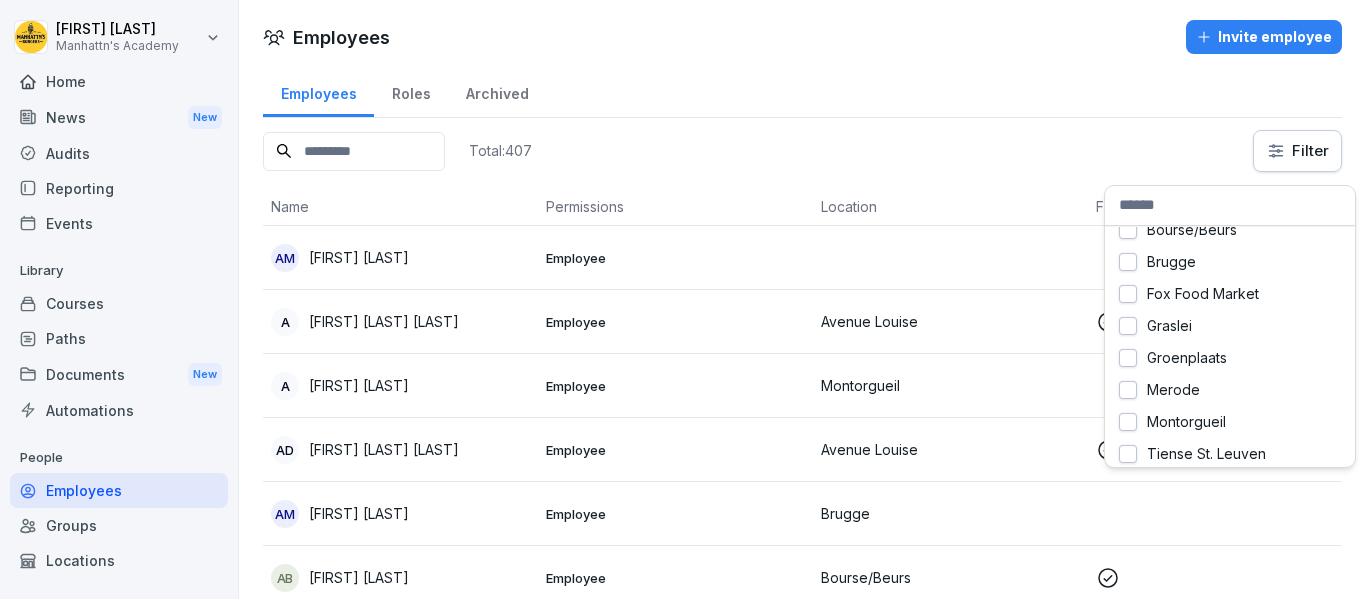 scroll, scrollTop: 114, scrollLeft: 0, axis: vertical 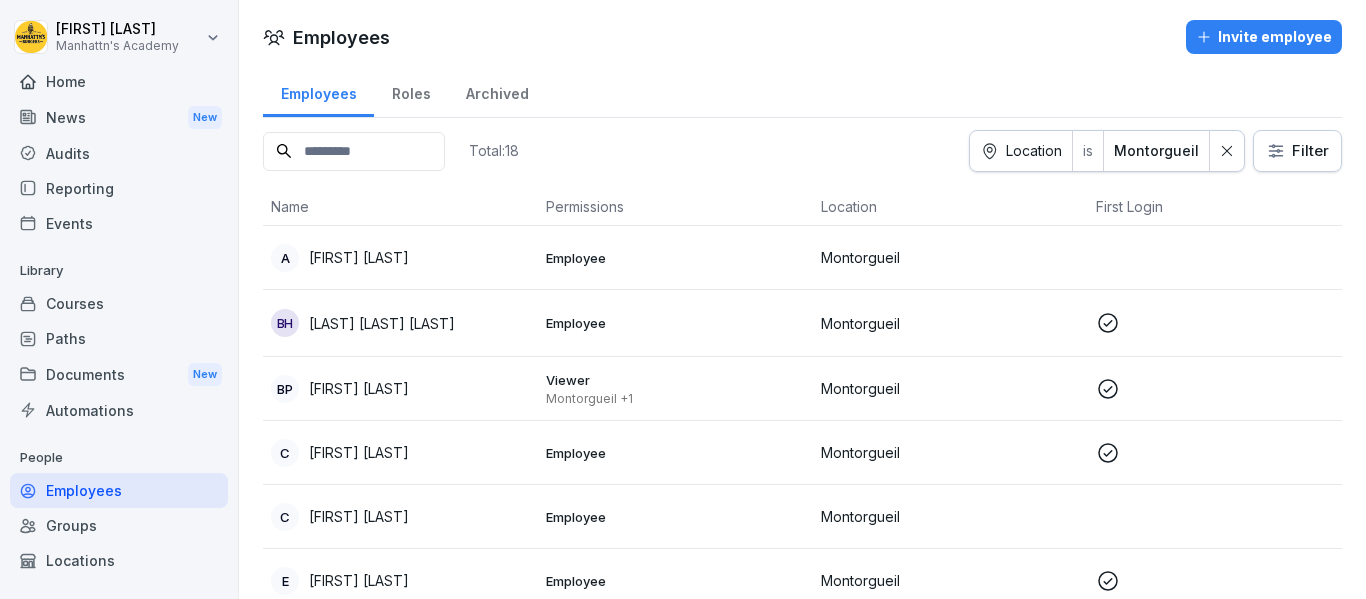 click on "[FIRST] [LAST]" at bounding box center (400, 258) 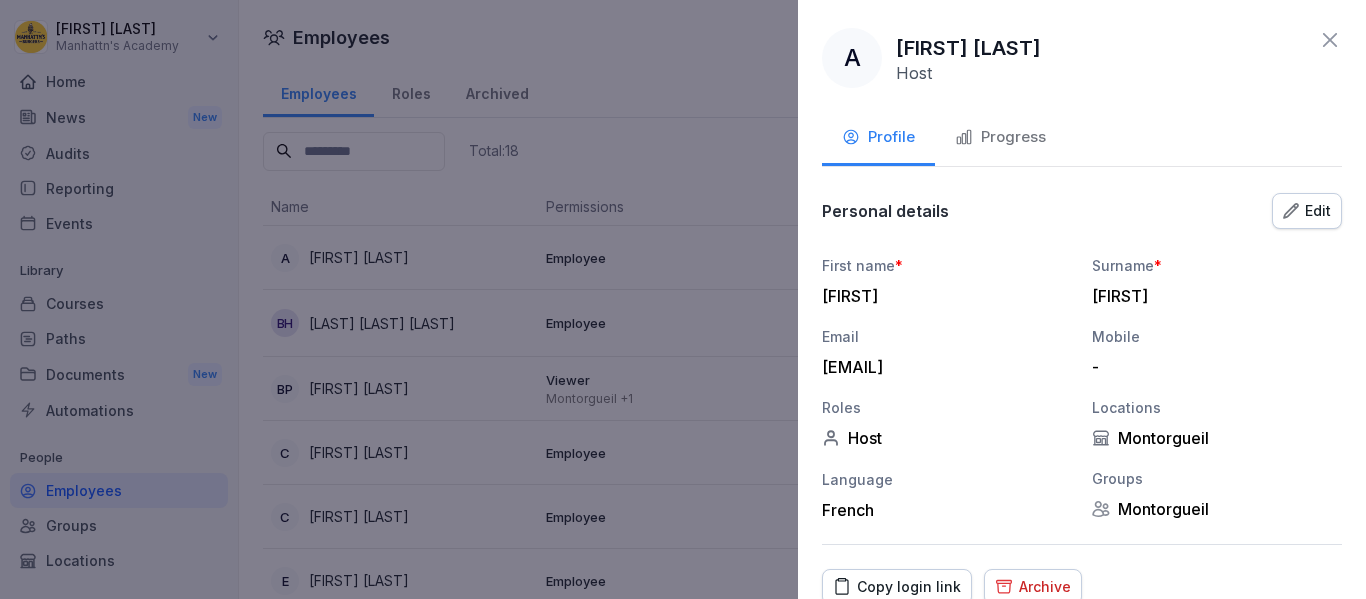 click at bounding box center (683, 299) 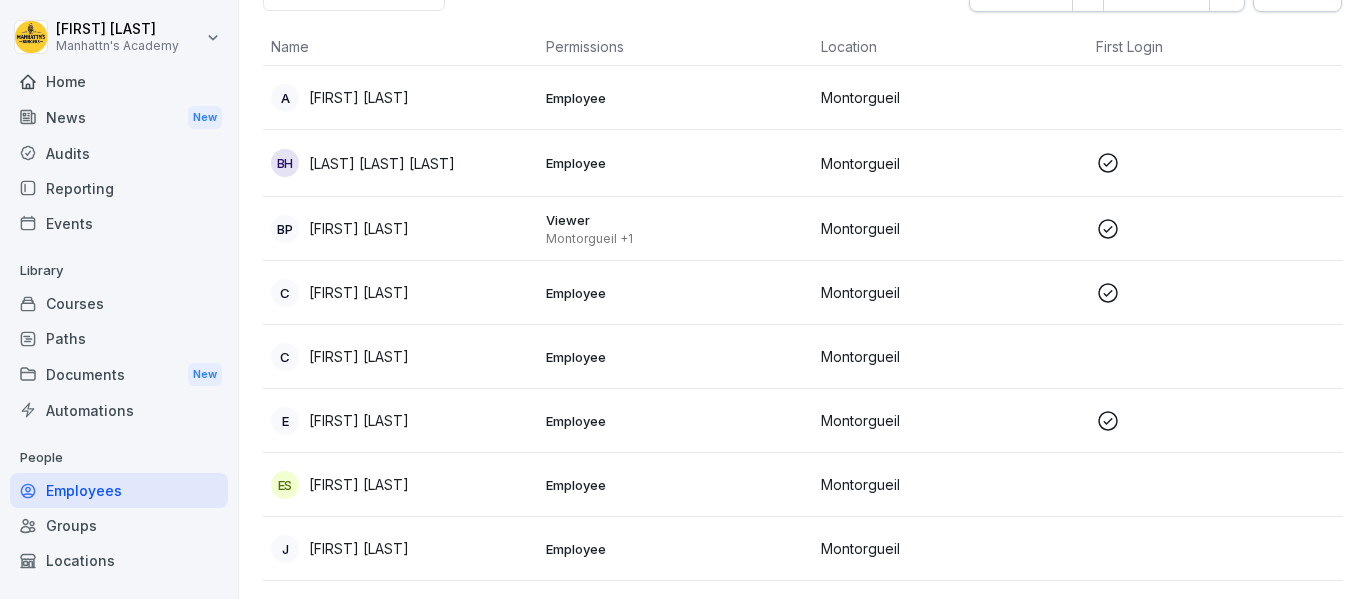 scroll, scrollTop: 200, scrollLeft: 0, axis: vertical 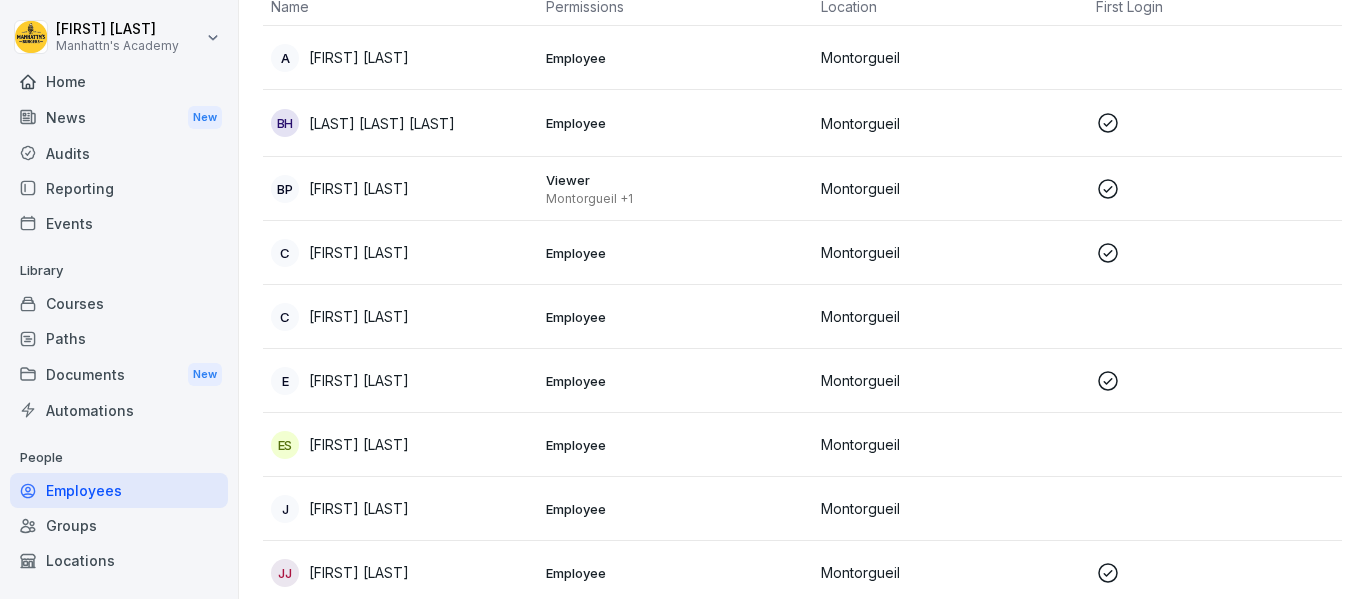click on "[LAST] [FIRST] [LAST]" at bounding box center (400, 573) 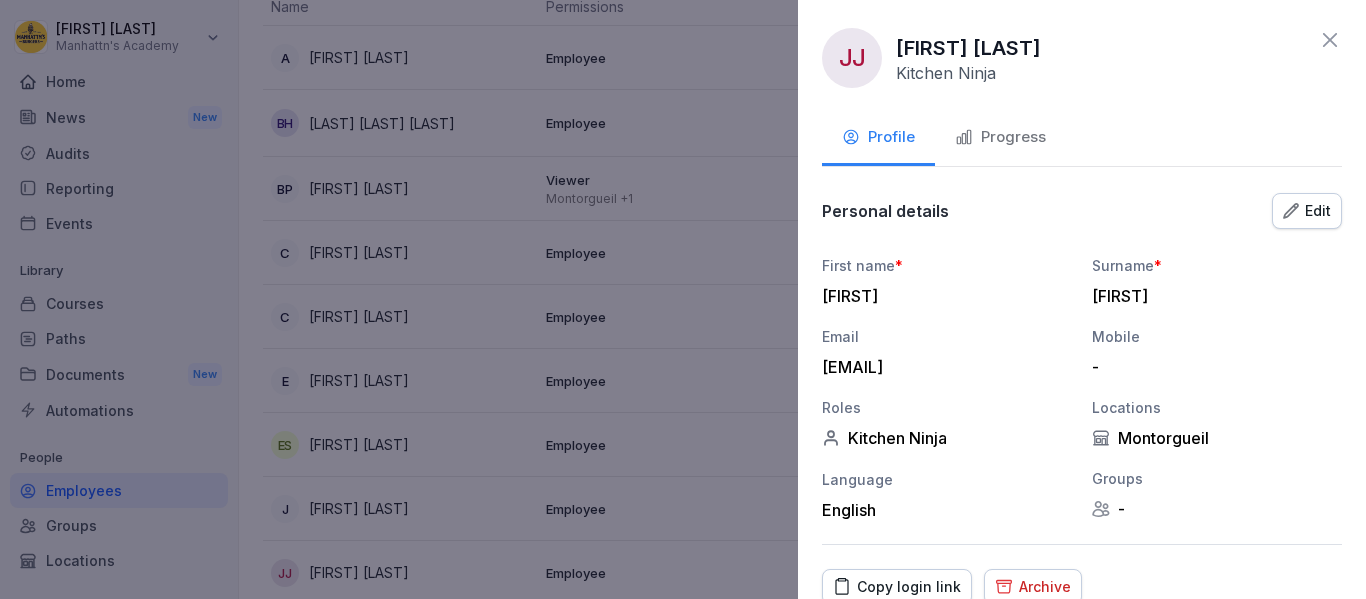 click on "Edit" at bounding box center (1307, 211) 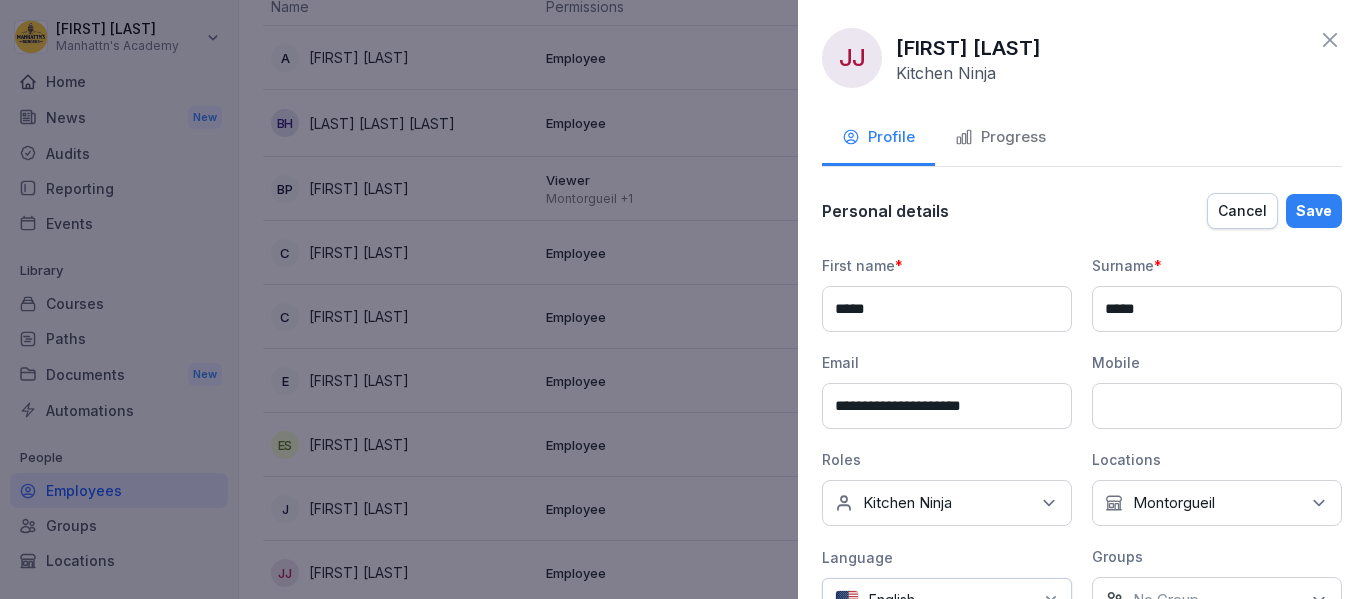 drag, startPoint x: 1198, startPoint y: 310, endPoint x: 1036, endPoint y: 297, distance: 162.52077 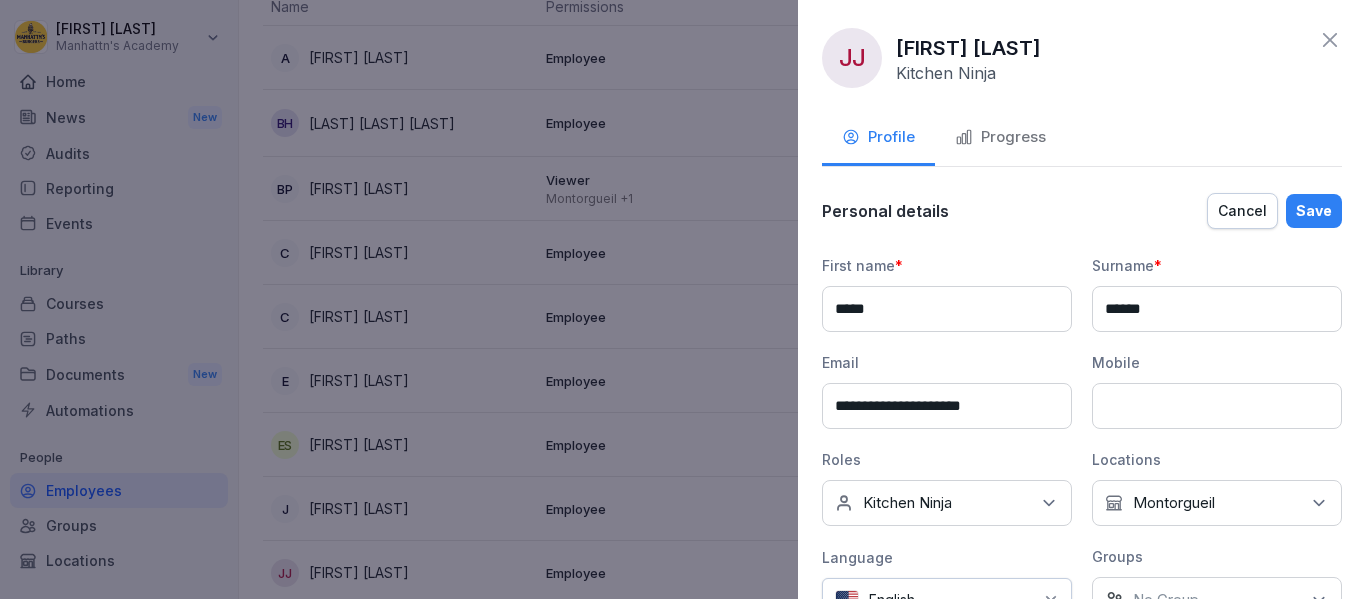 type on "******" 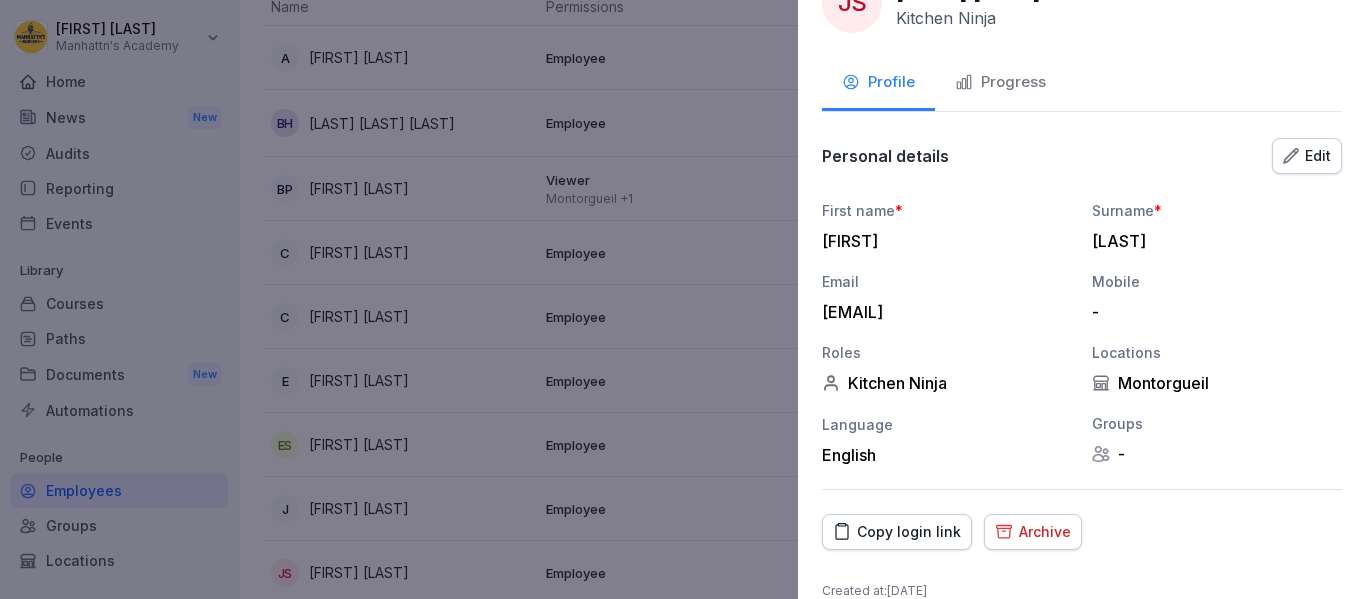 scroll, scrollTop: 84, scrollLeft: 0, axis: vertical 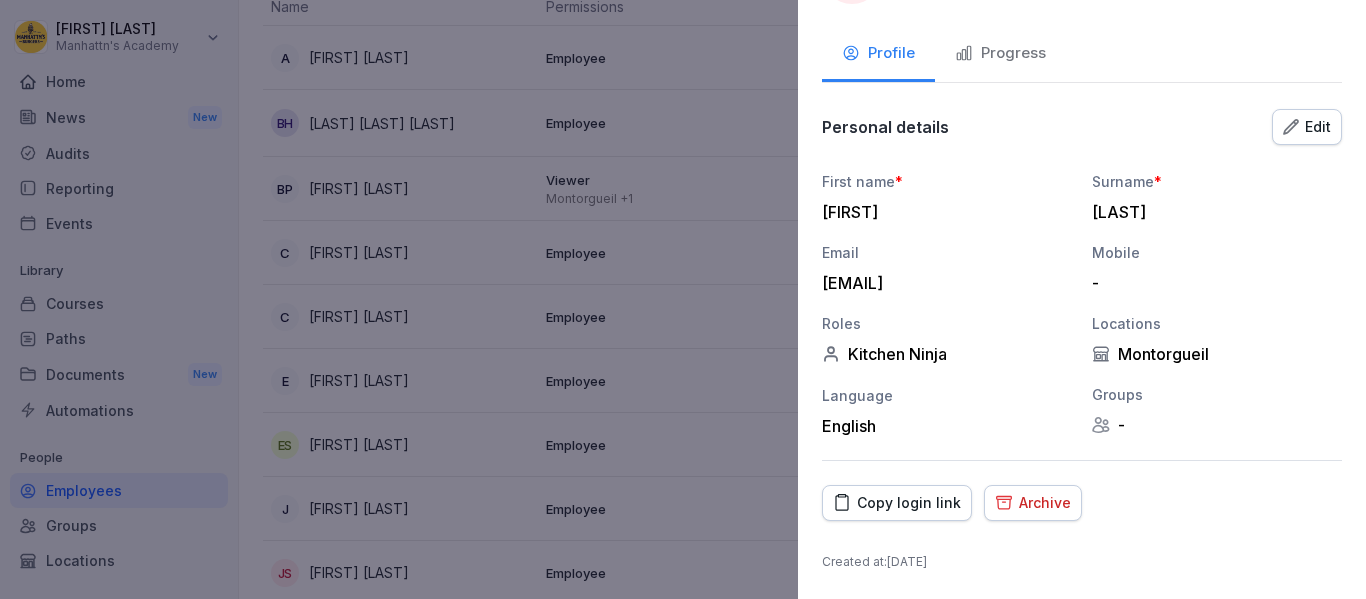 click on "Archive" at bounding box center (1033, 503) 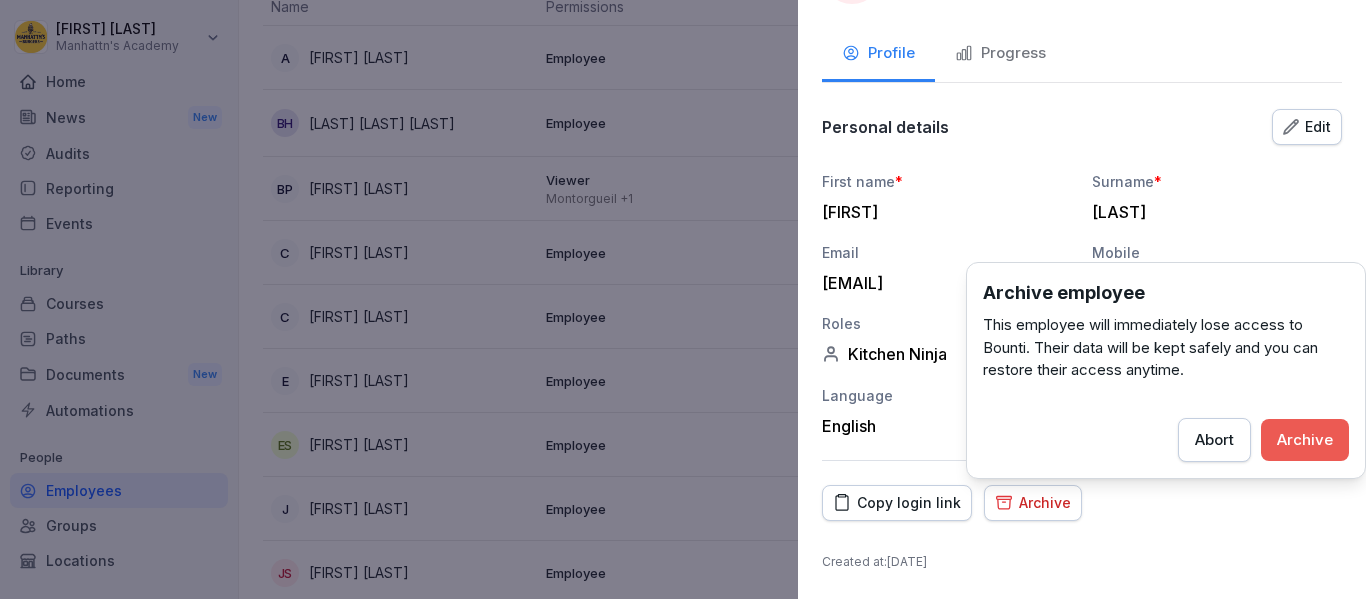 click on "Archive" at bounding box center [1305, 440] 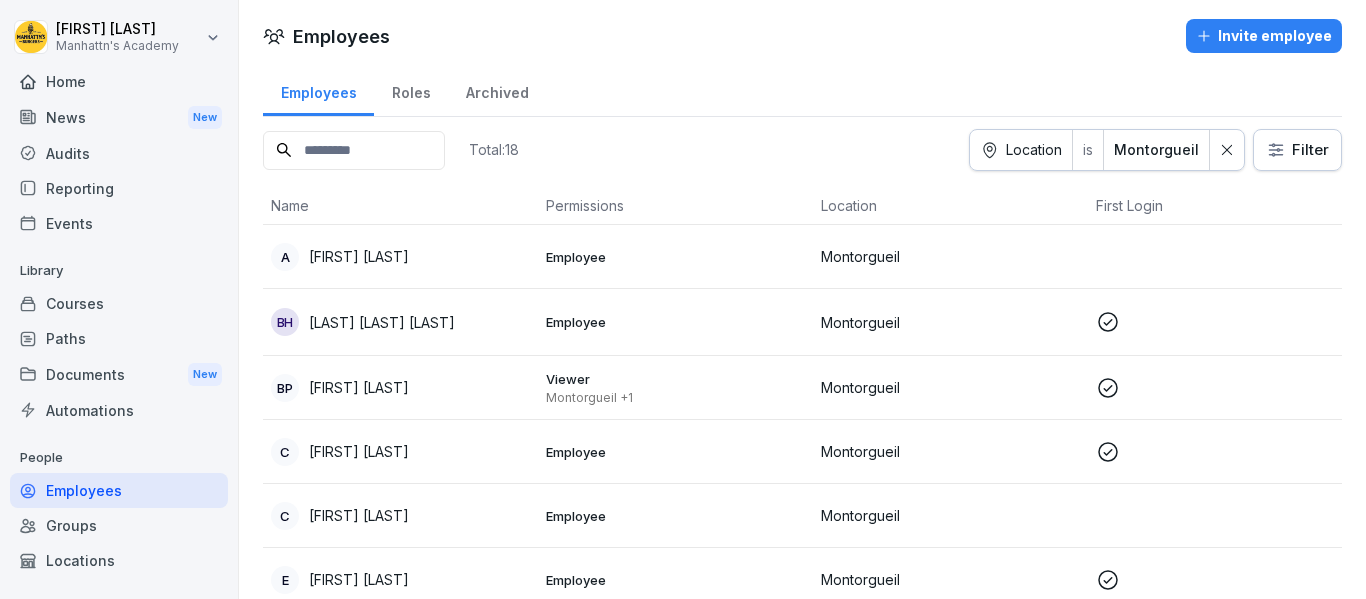 scroll, scrollTop: 0, scrollLeft: 0, axis: both 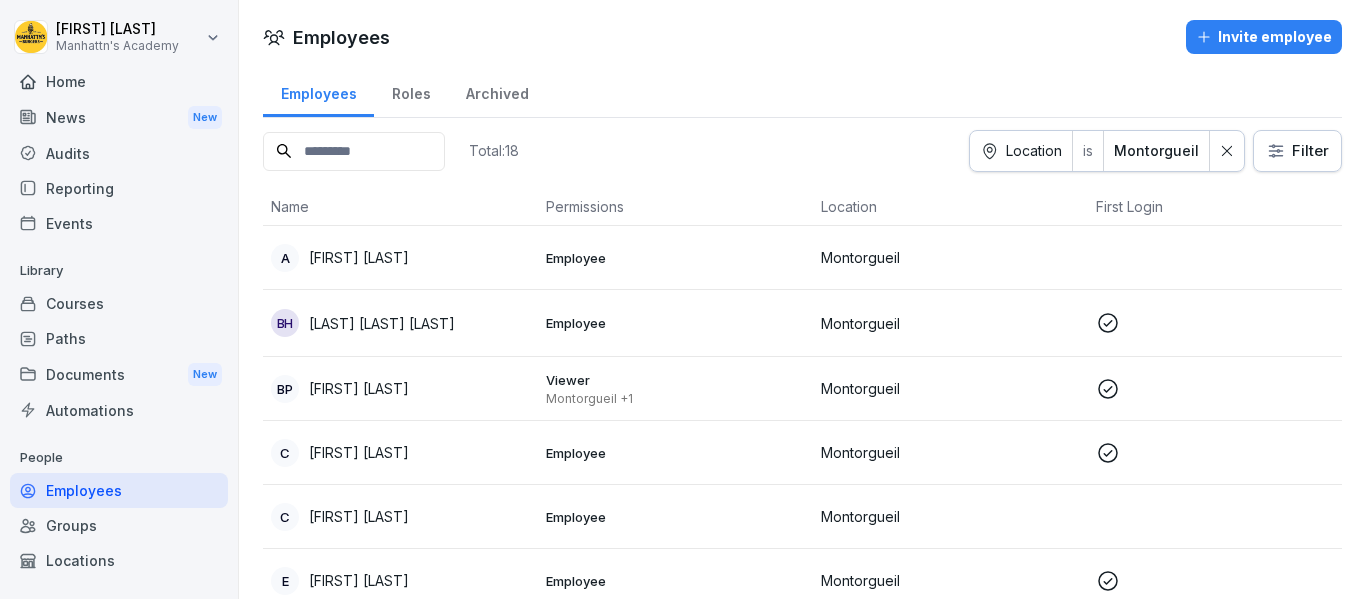 click 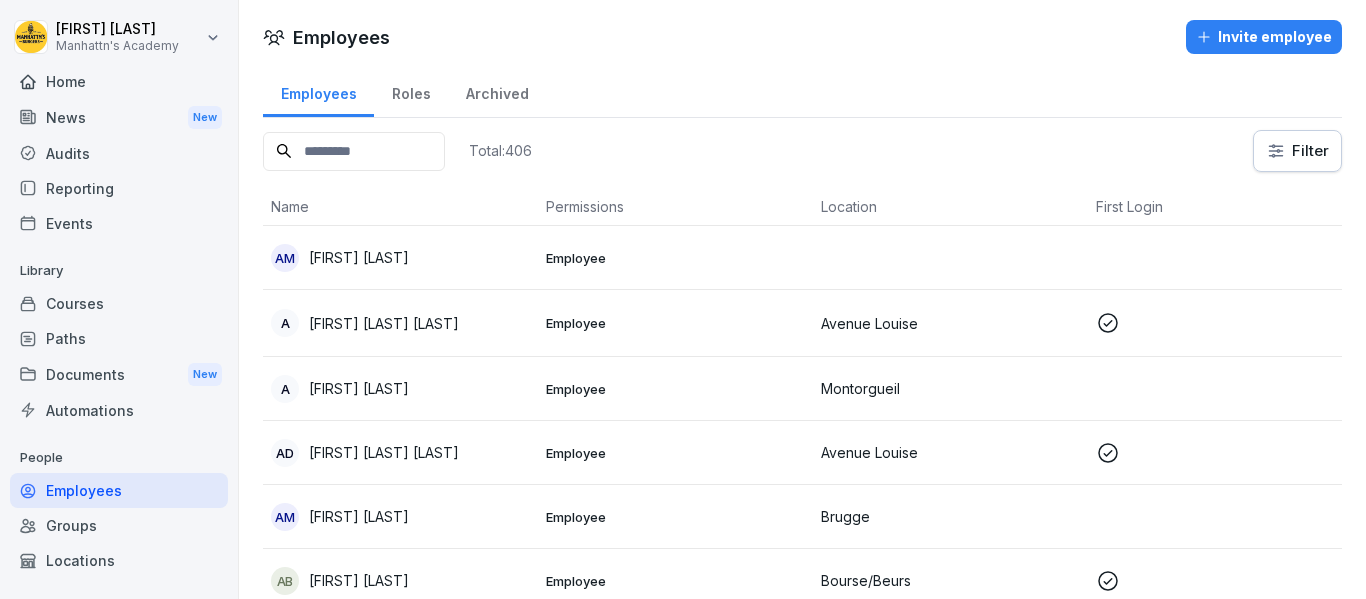click on "Manhattn's Academy Home News New Audits Reporting Events Library Courses Paths Documents New Automations People Employees Groups Locations Support Settings Employees Invite employee Employees Roles Archived Total:  406 Filter Name Permissions Location First Login Role AM [FIRST] [LAST] Employee A Abasse Boubacar Issaka  Employee Avenue Louise Kitchen Ninja A Abdou AMADOU  Employee Montorgueil Host AD Abdoul Aziz Diallo Employee Avenue Louise Host AM Abdullah Munir Employee Brugge Kitchen Ninja AB Adea Beqaraj Employee Bourse/Beurs Host AB Adem Bayazit Employee Graslei Host, Kitchen Ninja, Shift Leader AJ Adilson De Jesus Employee Boondael Host, Kitchen Ninja, Shift Leader Ar Adithyan  sasi rajeswari Employee Brugge Kitchen Ninja AH Adnan  Haider Employee Brugge Kitchen Ninja AS Adrian Camillo Sintobin Employee Brugge Host AG Adrian Griffith Employee Merode Host A Ahmed Abdelaziem  Employee Brugge Host AZ Akvile  Ziemyte Employee Tiense St. Leuven Host AB Alain Ngongang Bandia Employee AS" at bounding box center [683, 299] 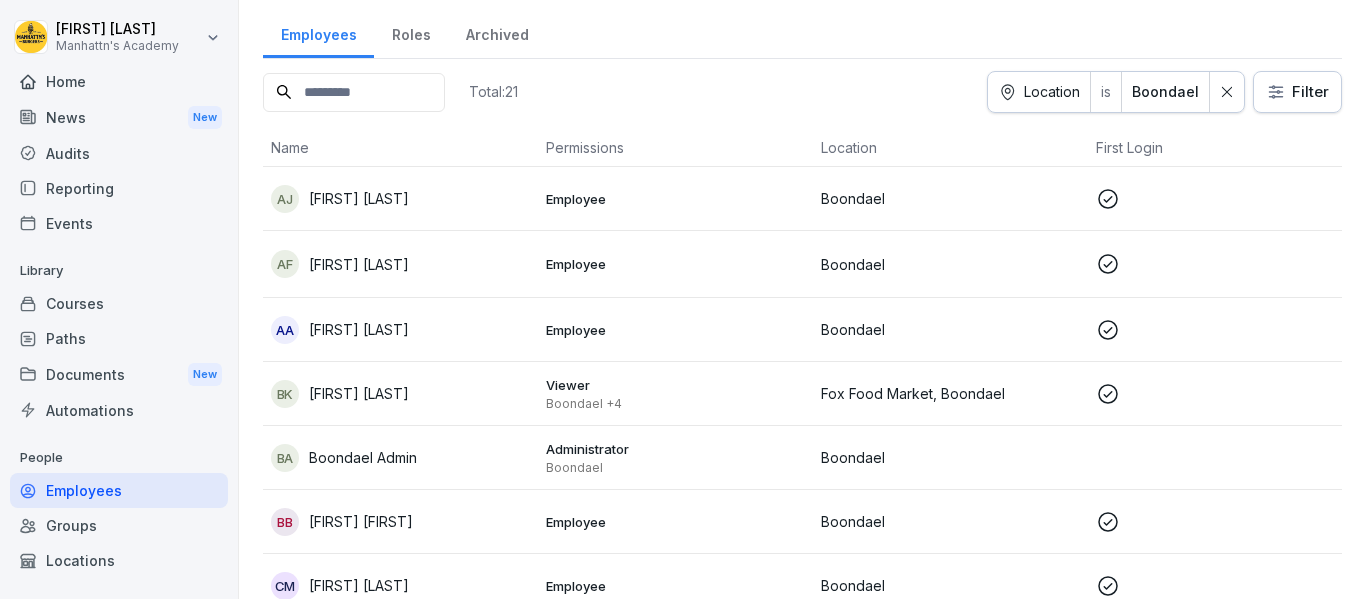 scroll, scrollTop: 0, scrollLeft: 0, axis: both 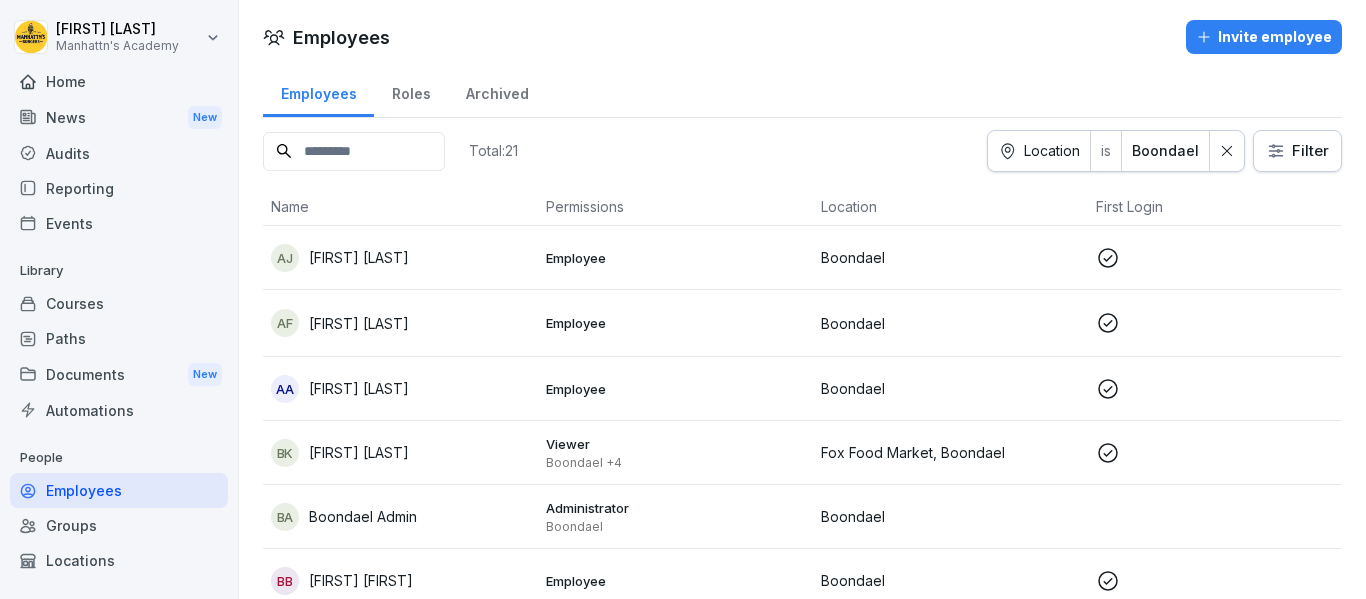 click on "[FIRST] [LAST]" at bounding box center [359, 257] 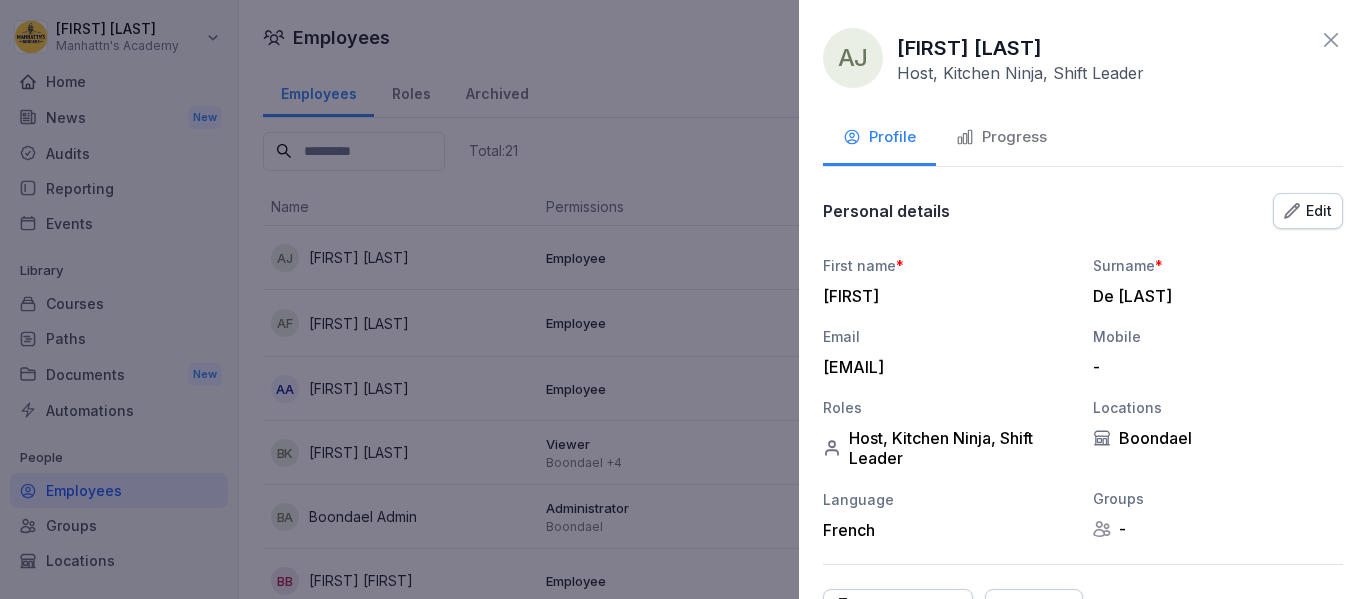 click at bounding box center (683, 299) 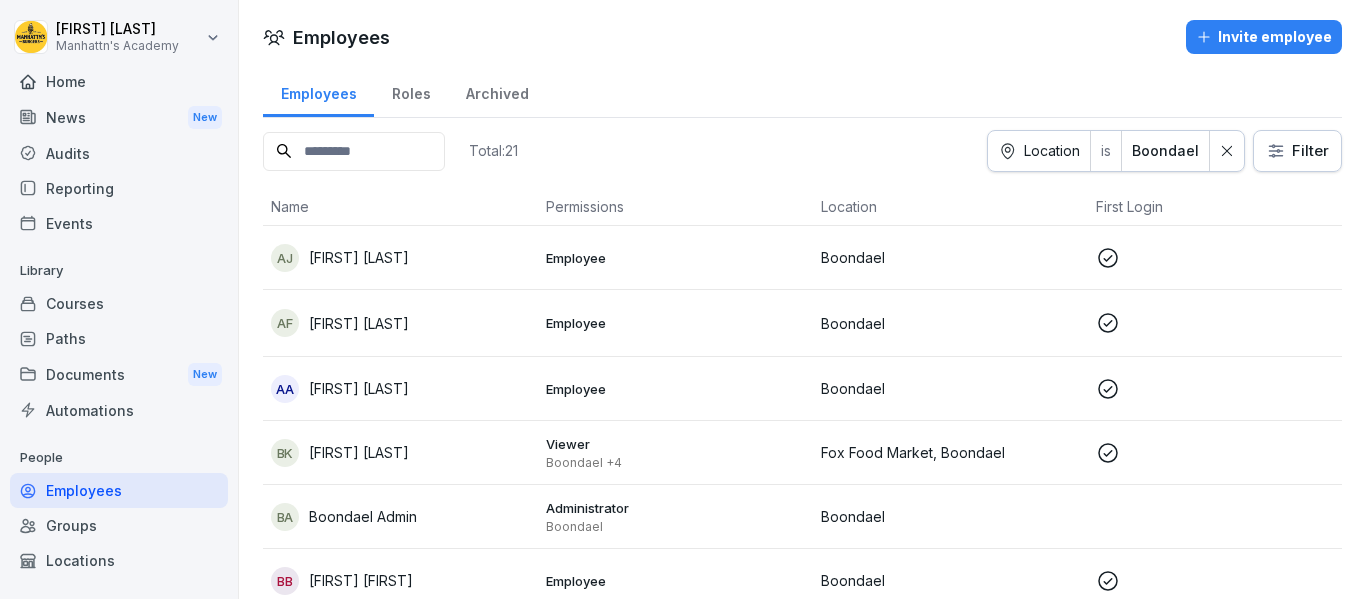 click on "[FIRST] [LAST]" at bounding box center (359, 323) 